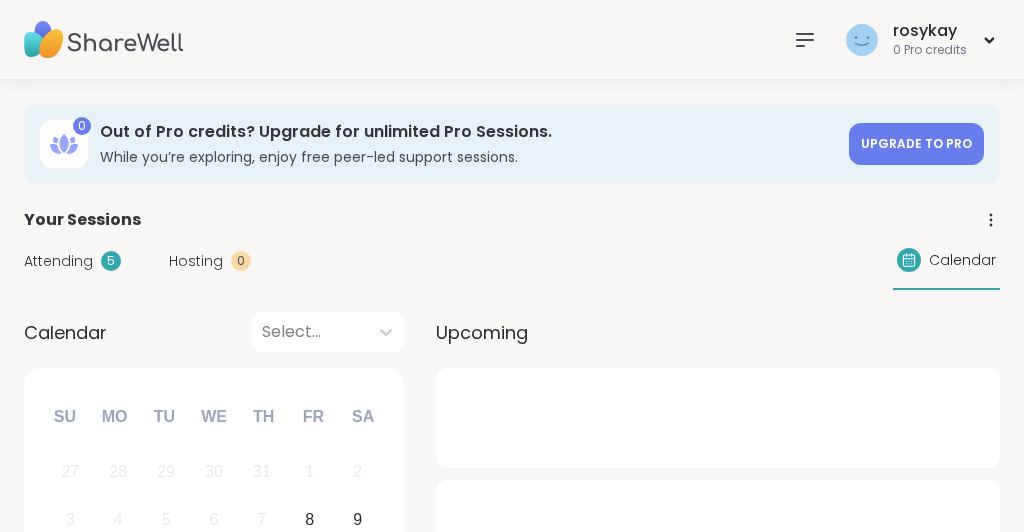 scroll, scrollTop: 0, scrollLeft: 0, axis: both 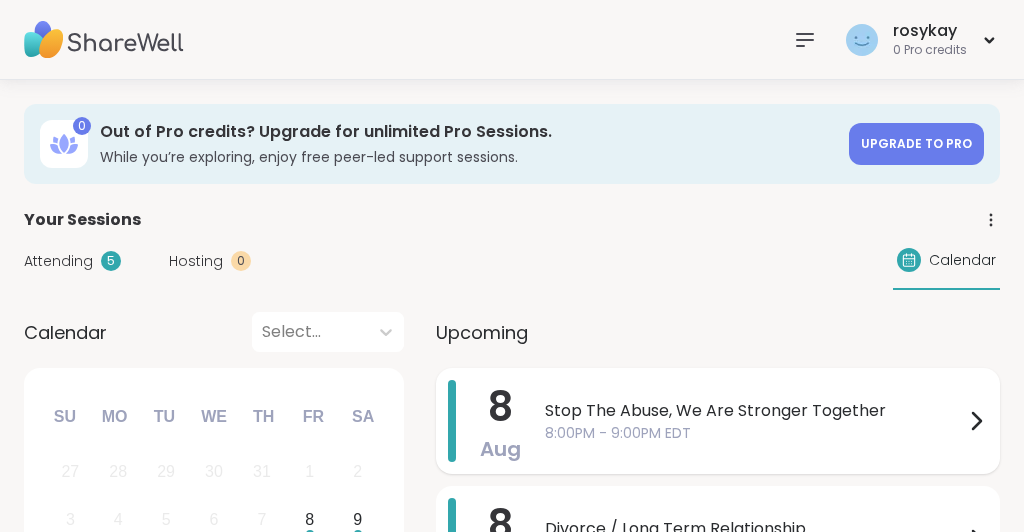 click on "8:00PM - 9:00PM EDT" at bounding box center [754, 433] 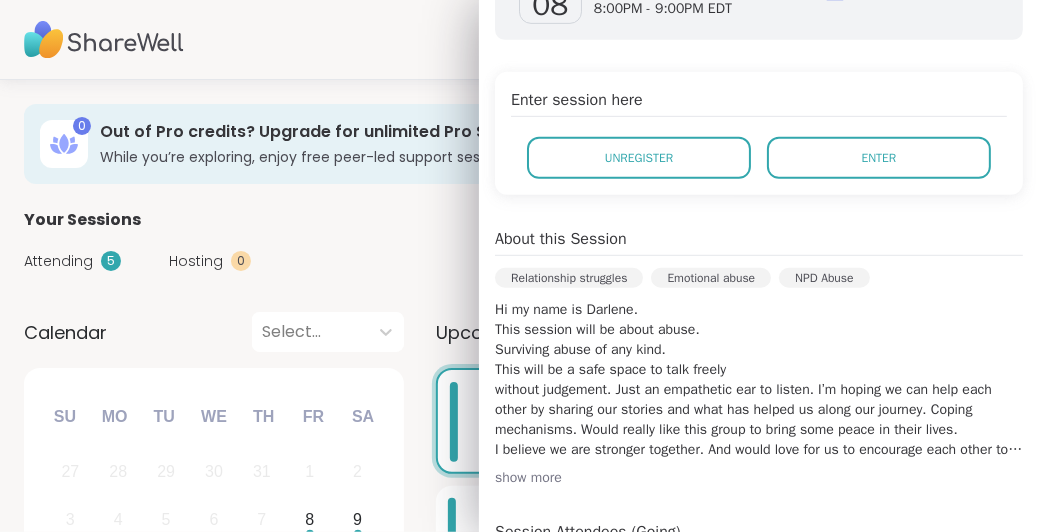 scroll, scrollTop: 387, scrollLeft: 0, axis: vertical 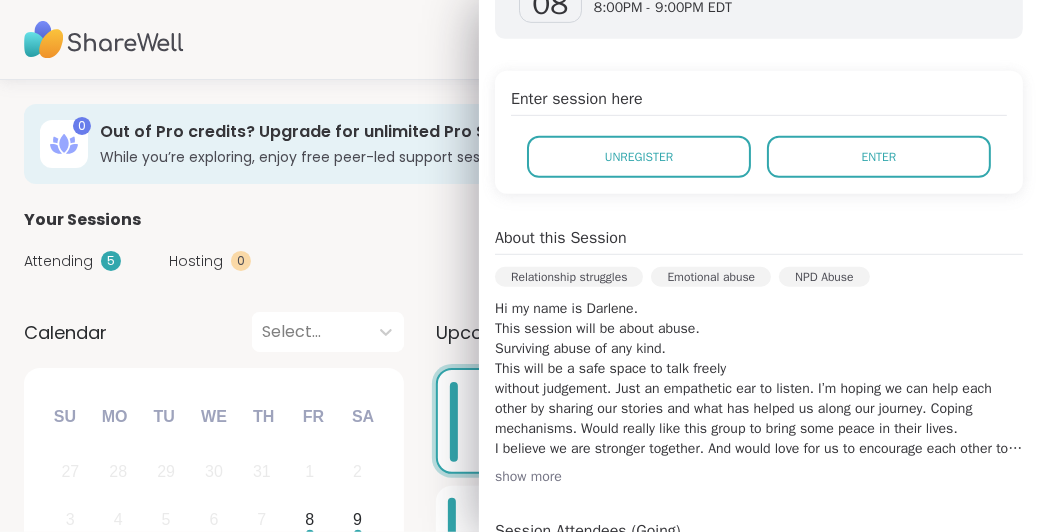 click on "show more" at bounding box center (759, 477) 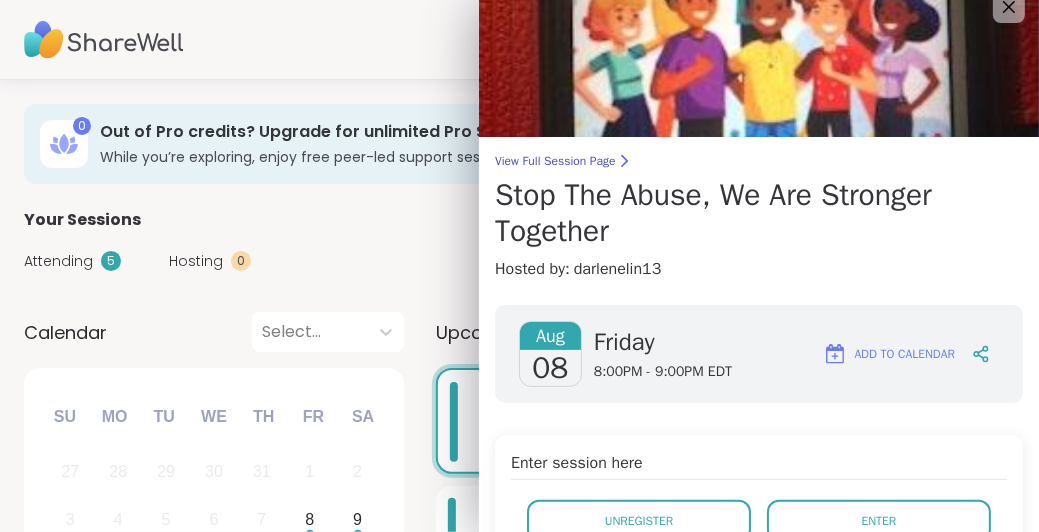 scroll, scrollTop: 0, scrollLeft: 0, axis: both 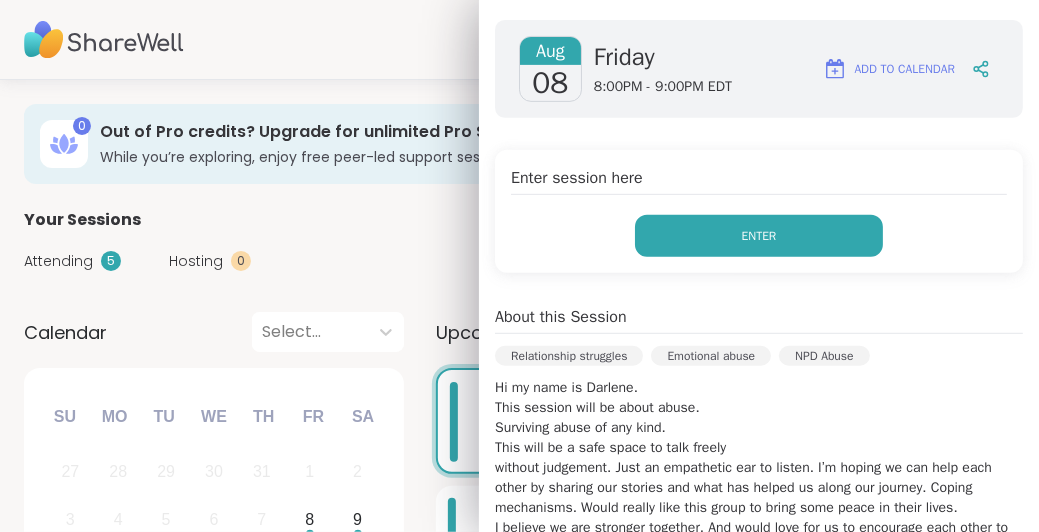 click on "Enter" at bounding box center [759, 236] 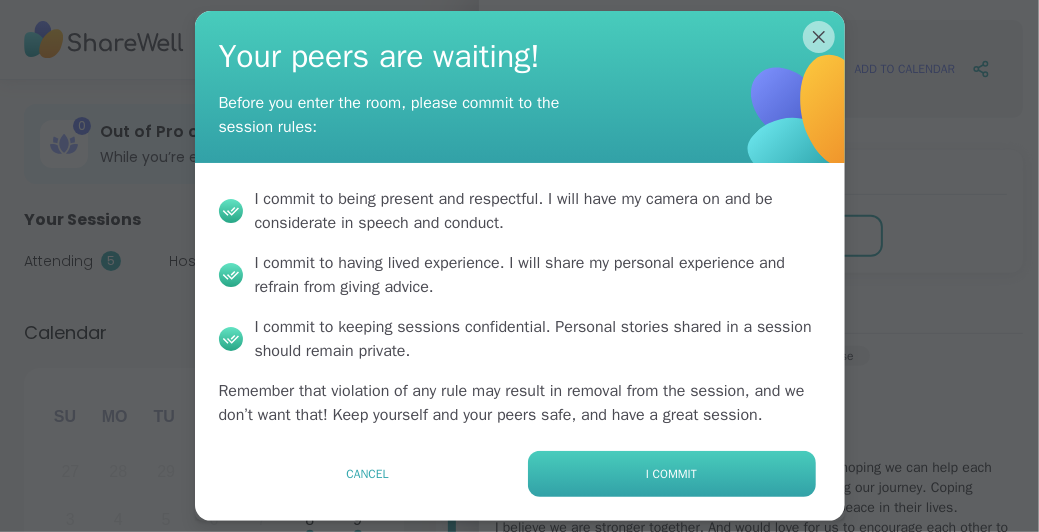 click on "I commit" at bounding box center [671, 474] 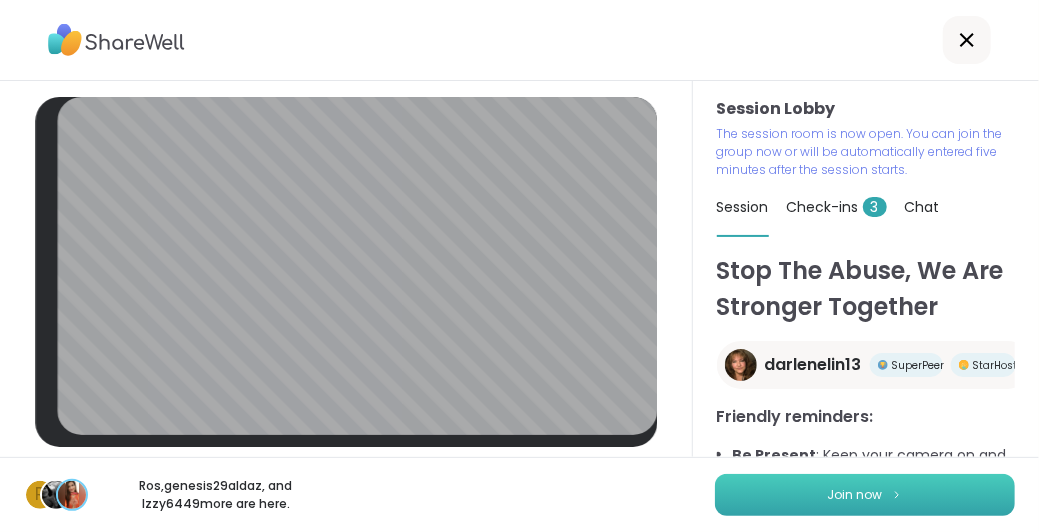 click at bounding box center [897, 494] 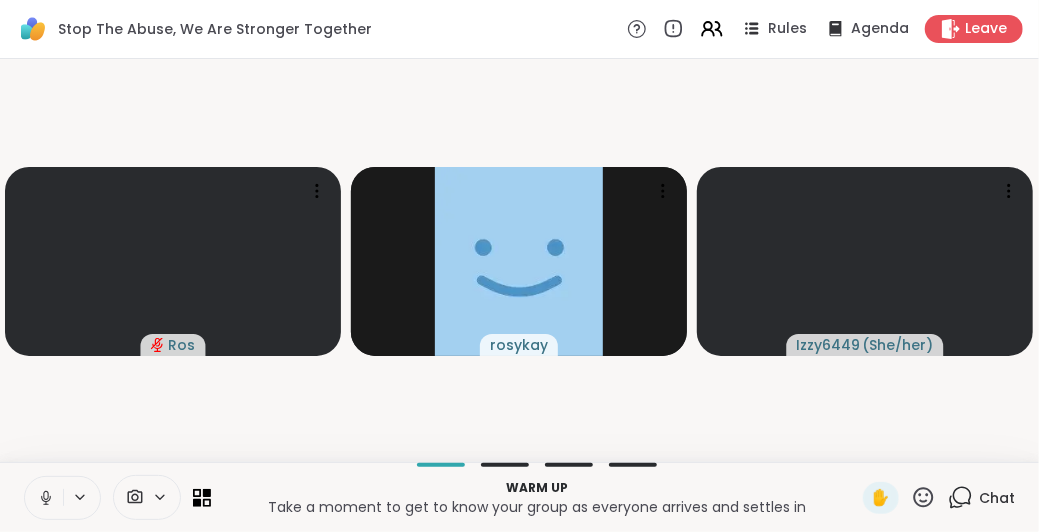 click 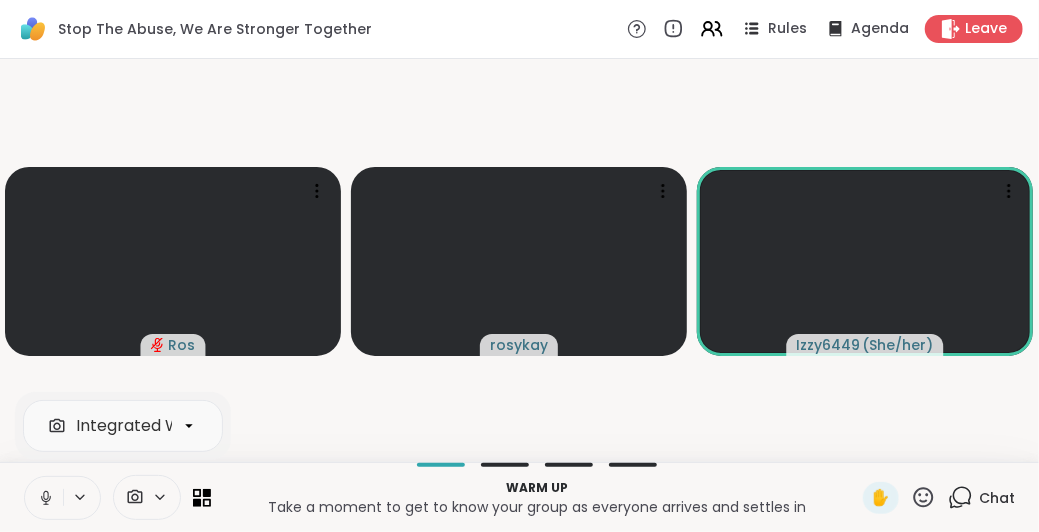 click 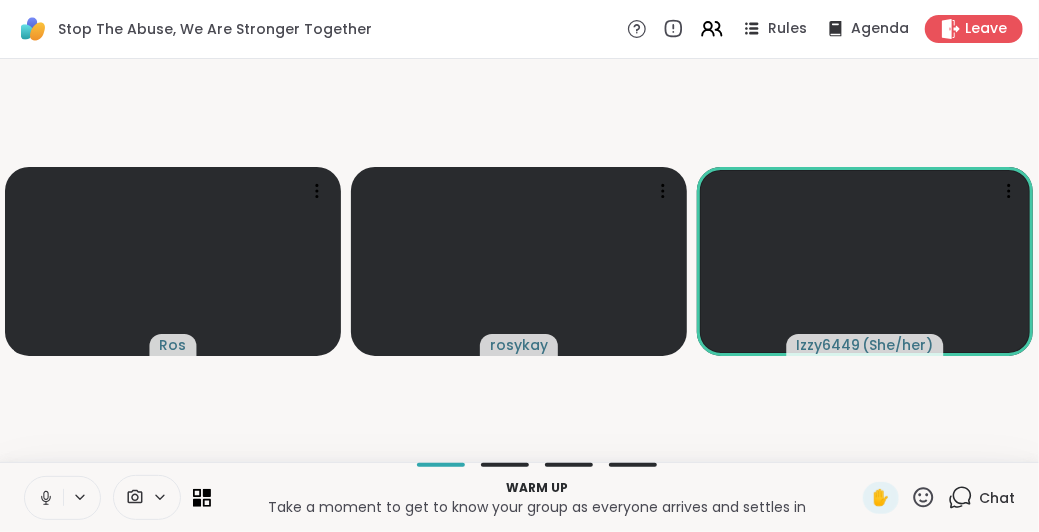 click 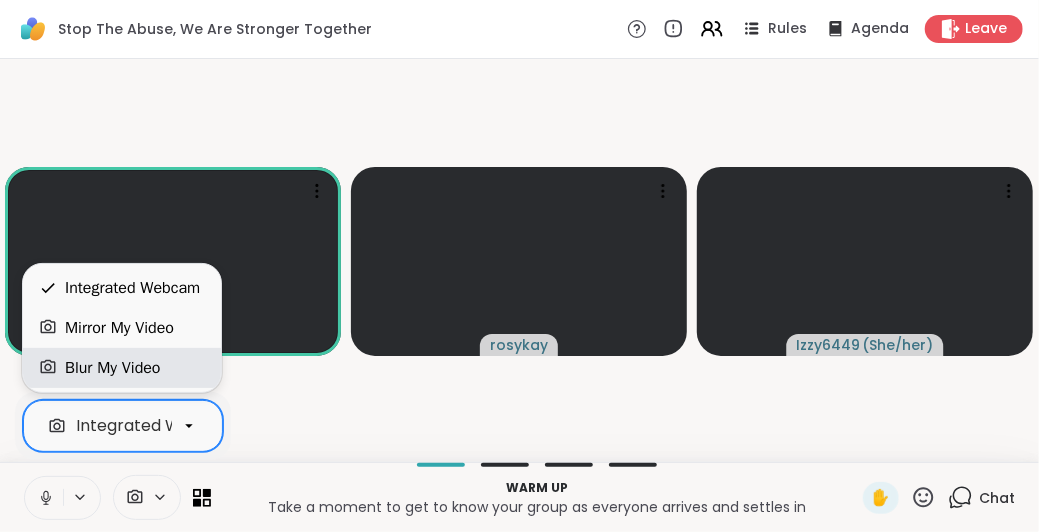 click on "Blur My Video" at bounding box center [113, 368] 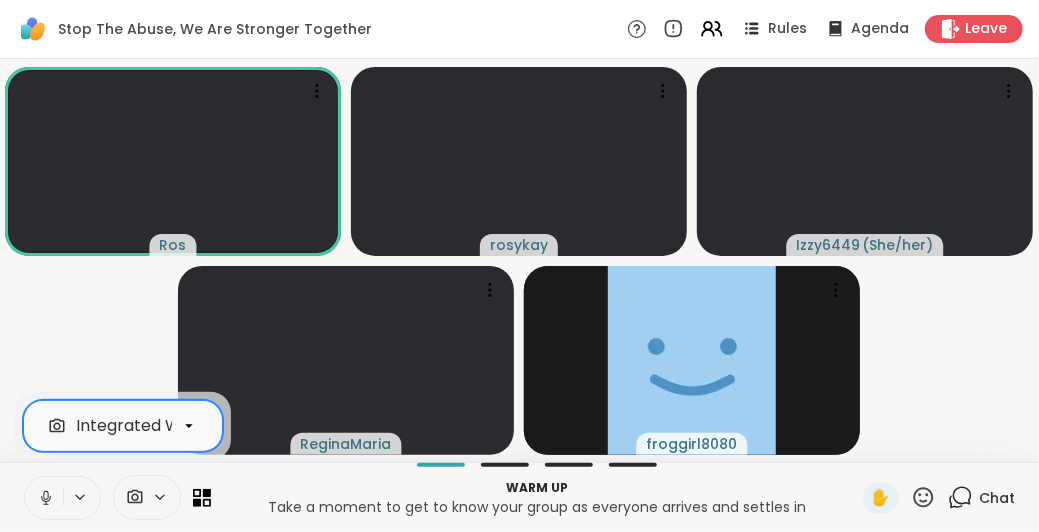 click on "Ros rosykay Izzy6449 ( She/her ) ReginaMaria froggirl8080" at bounding box center (519, 260) 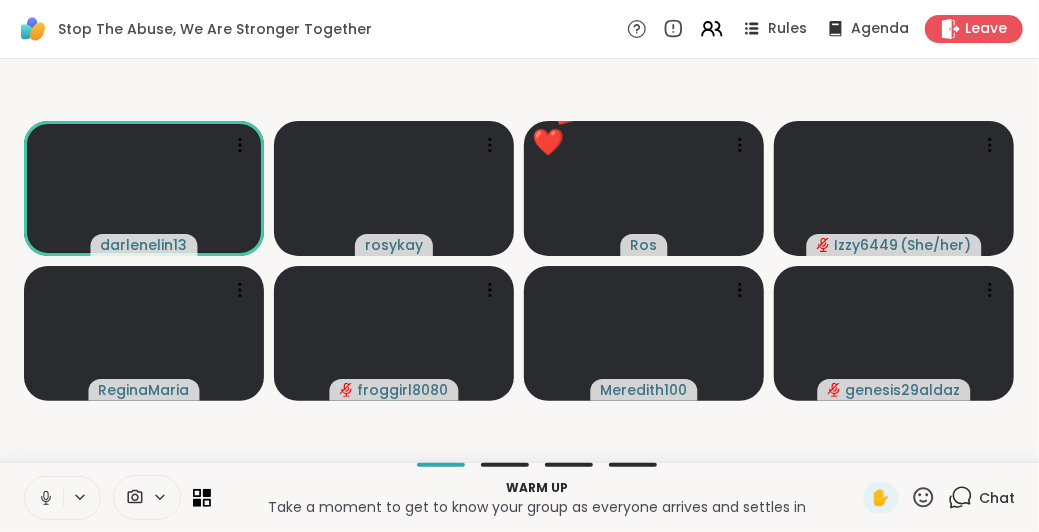 click 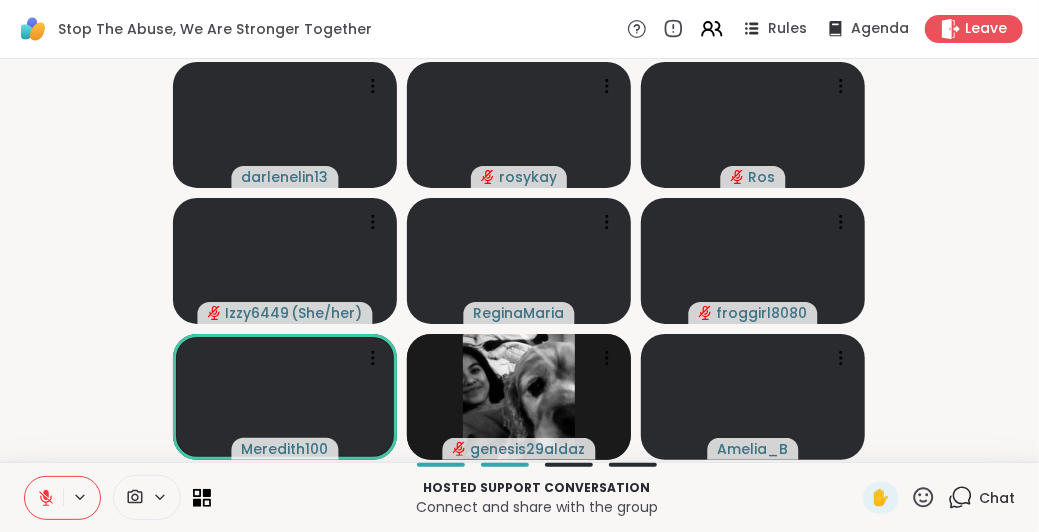 drag, startPoint x: 956, startPoint y: 308, endPoint x: 1000, endPoint y: 387, distance: 90.426765 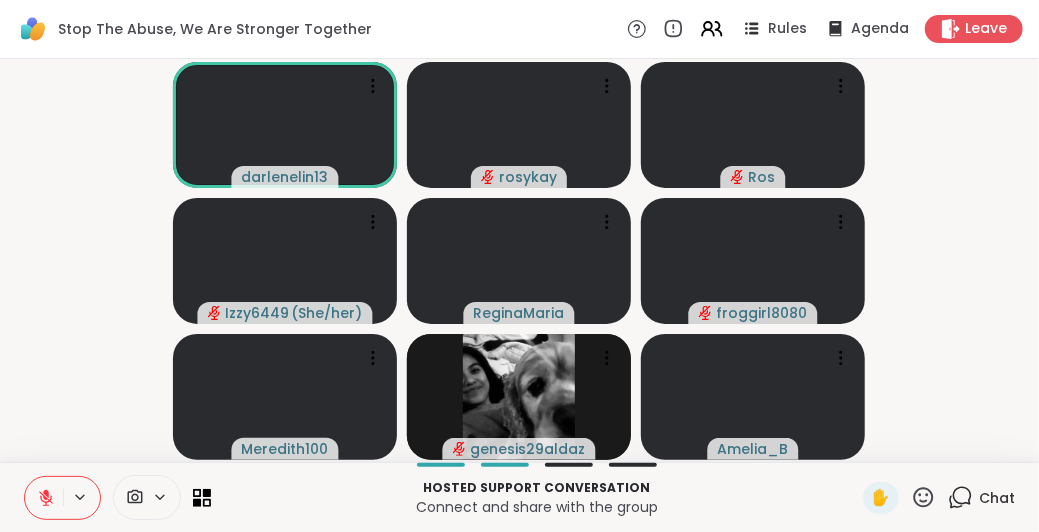 click on "darlenelin13 rosykay Ros Izzy6449 ( She/her ) ReginaMaria froggirl8080 Meredith100 genesis29aldaz Amelia_B" at bounding box center (519, 260) 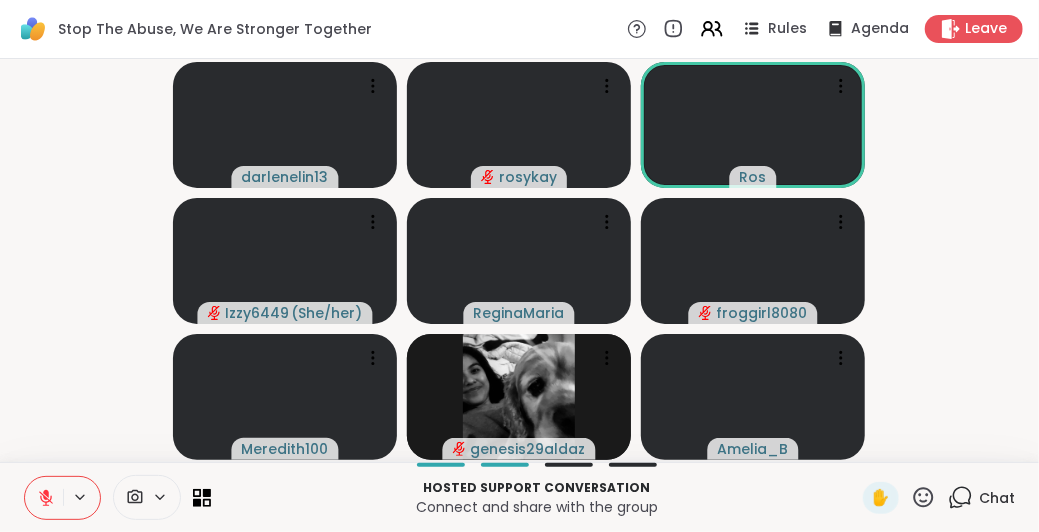 click on "darlenelin13 rosykay Ros Izzy6449 ( She/her ) ReginaMaria froggirl8080 Meredith100 genesis29aldaz Amelia_B" at bounding box center (519, 260) 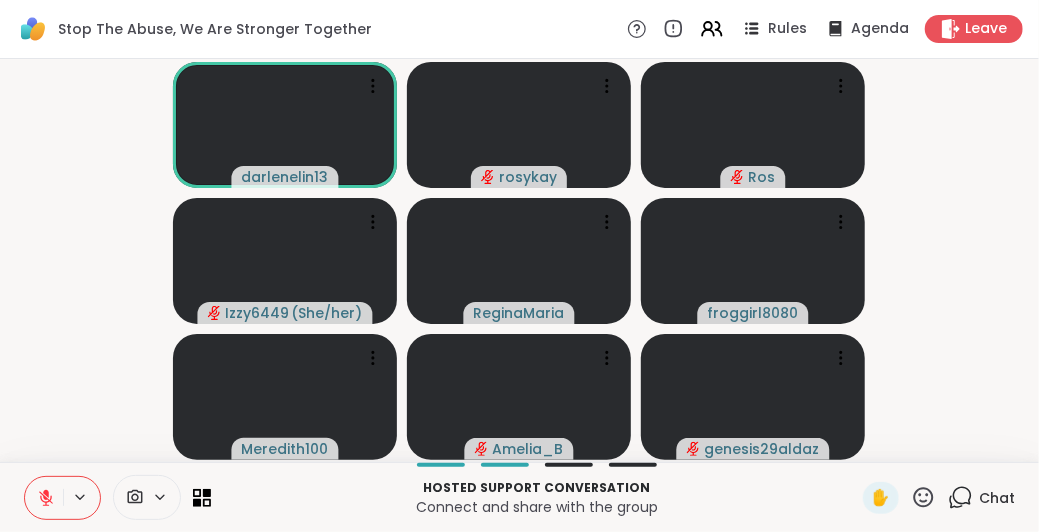 click 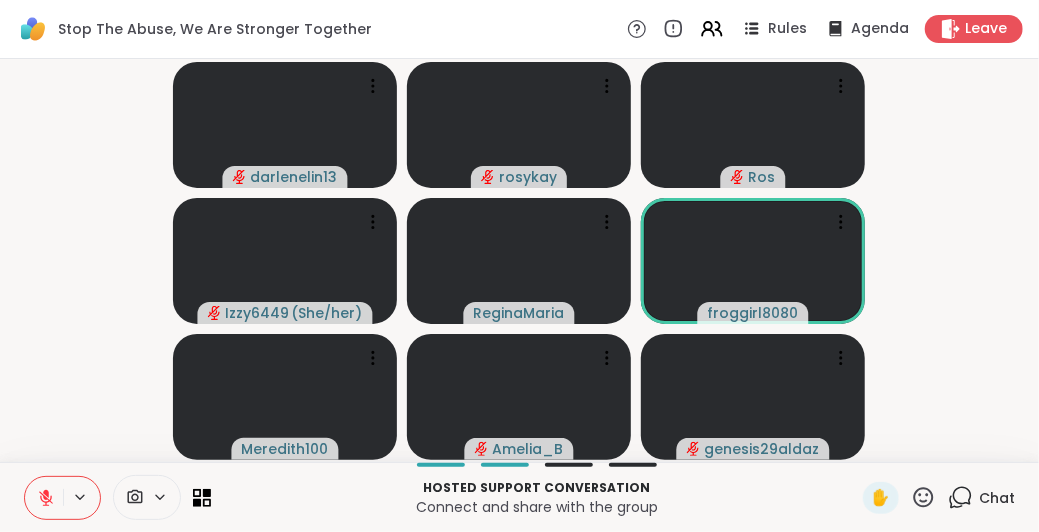 click 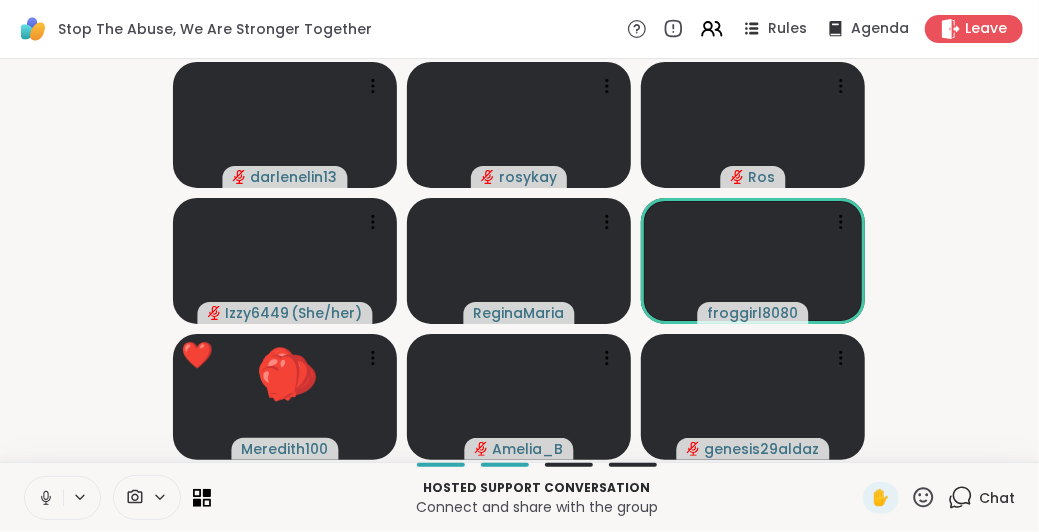 click 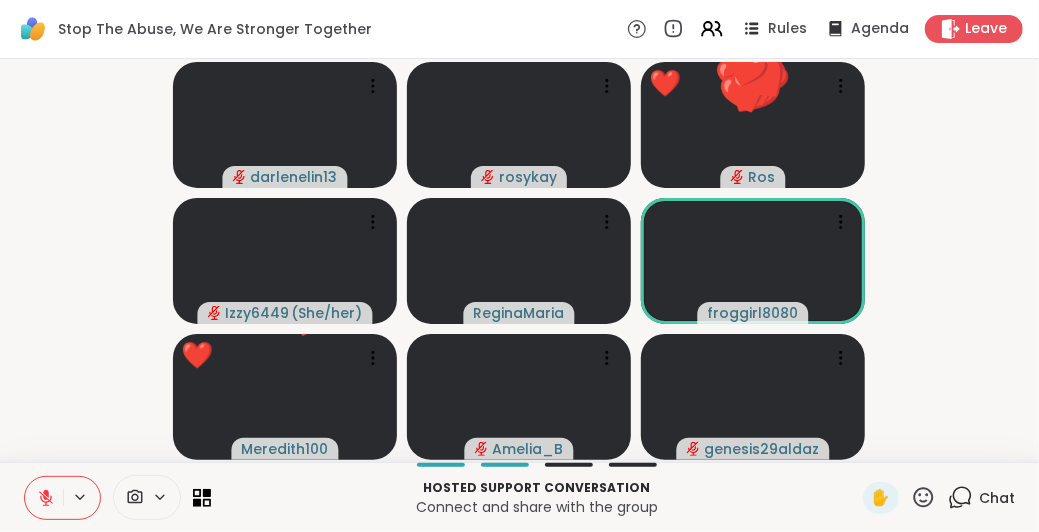 click 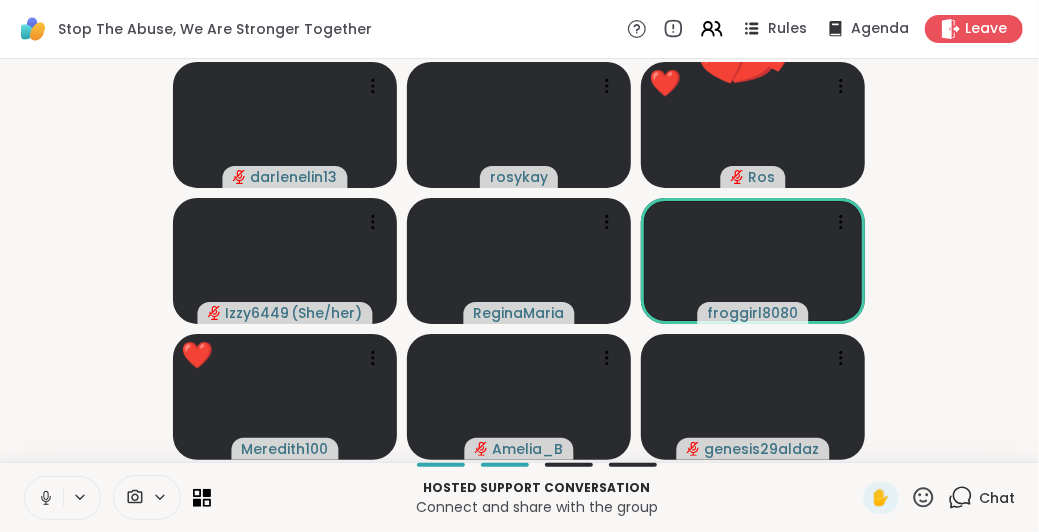 click 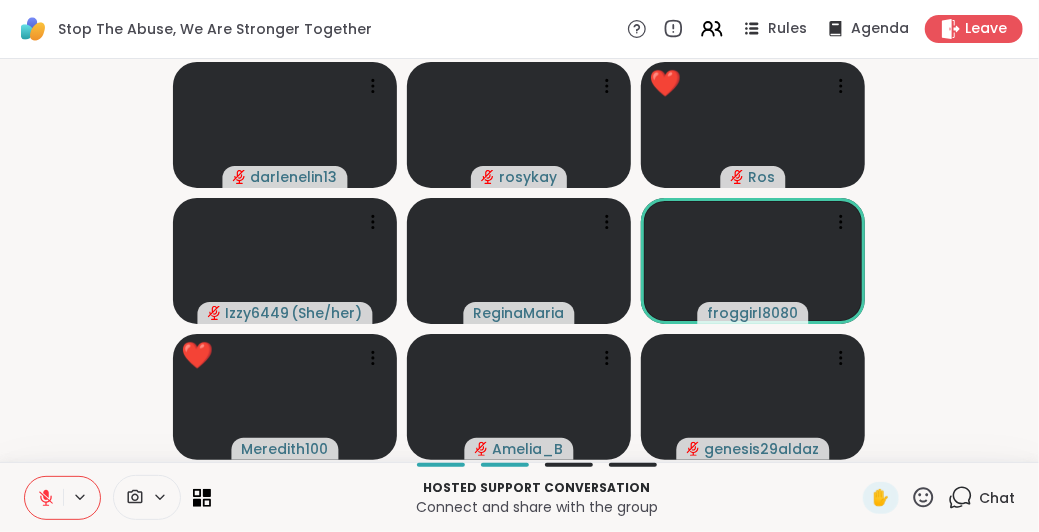 click 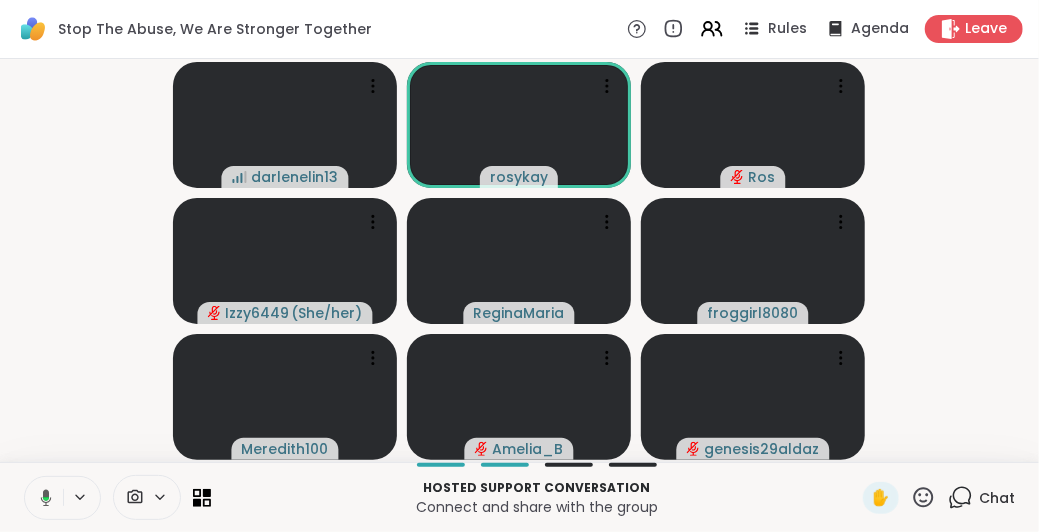 click at bounding box center (42, 498) 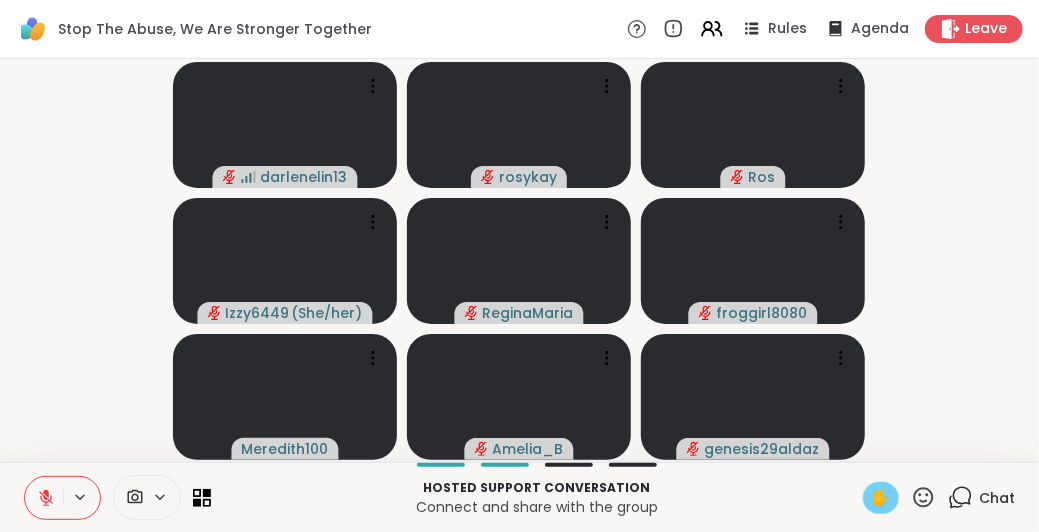 click on "✋" at bounding box center (881, 498) 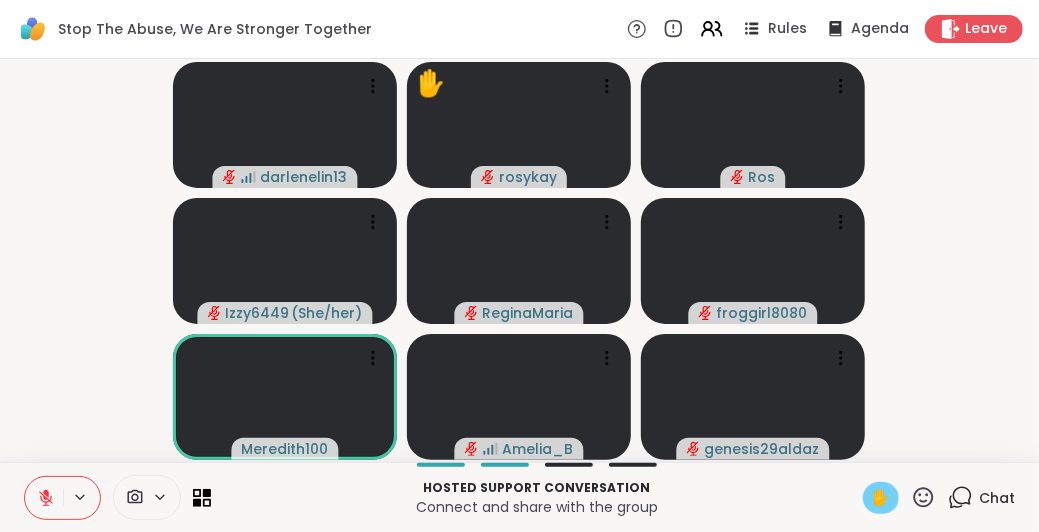 click 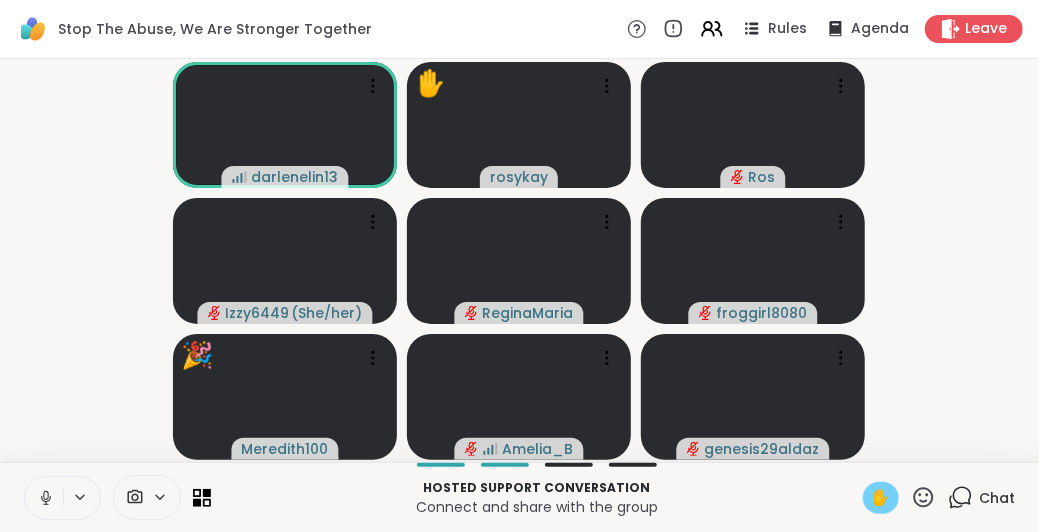 click 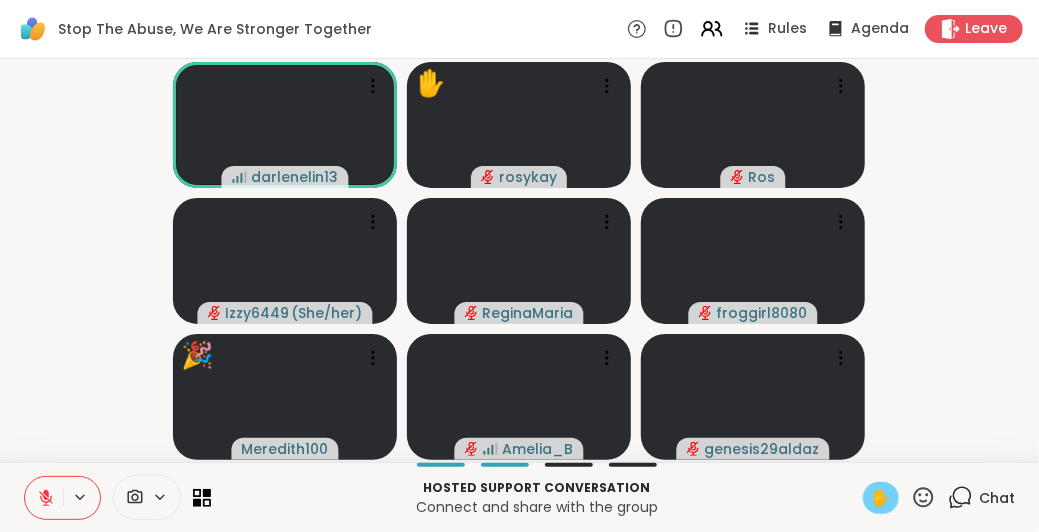 click 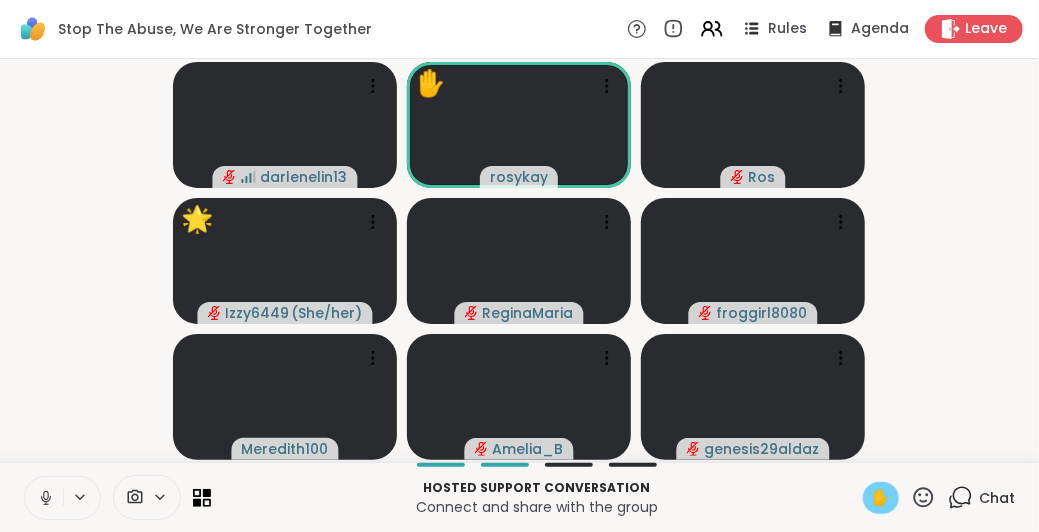 click 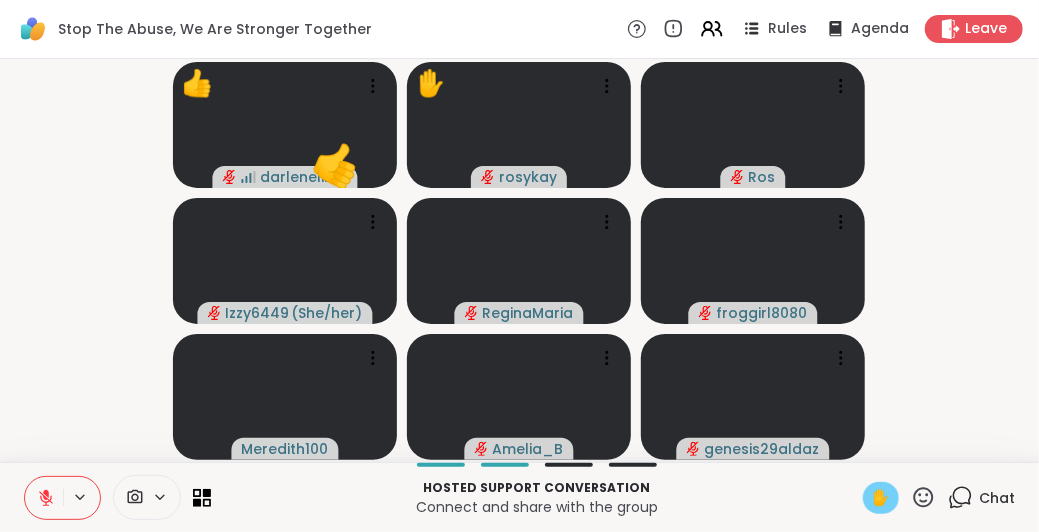 click on "✋" at bounding box center [881, 498] 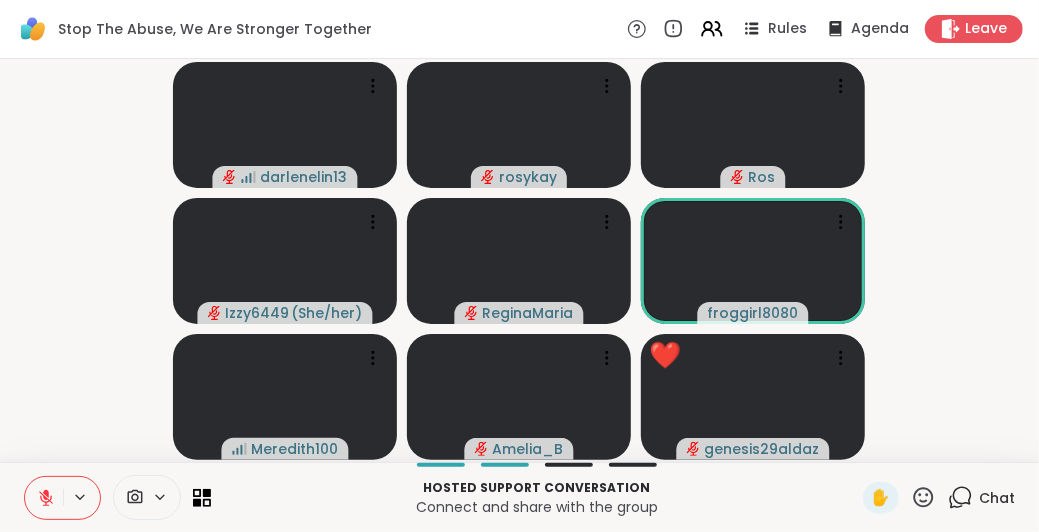 click 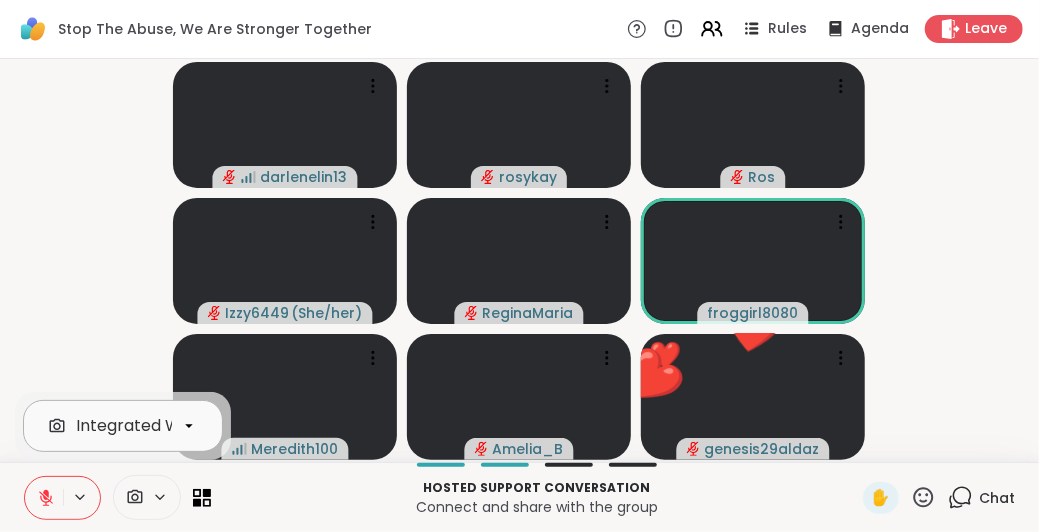 click on "Integrated Webcam" at bounding box center (157, 426) 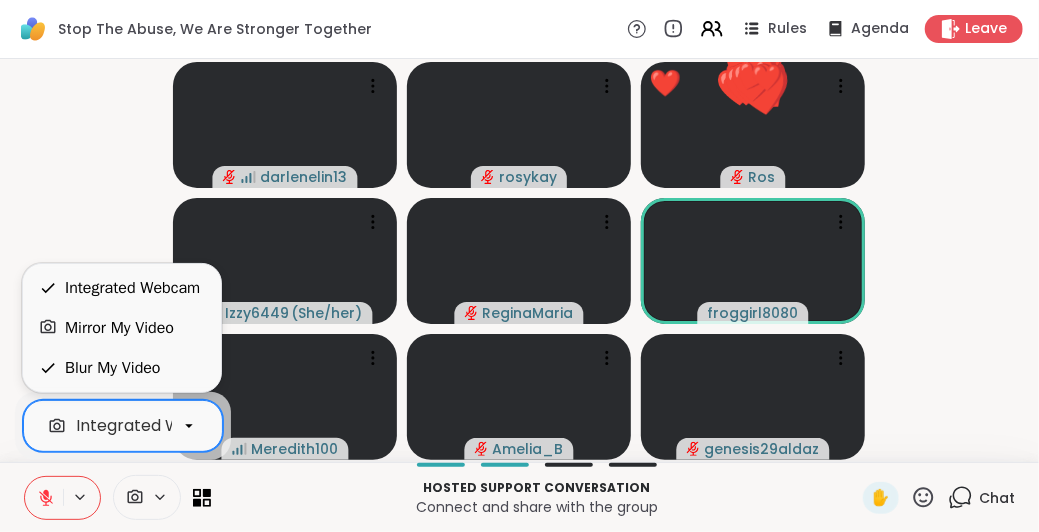 click on "Integrated Webcam" at bounding box center [132, 288] 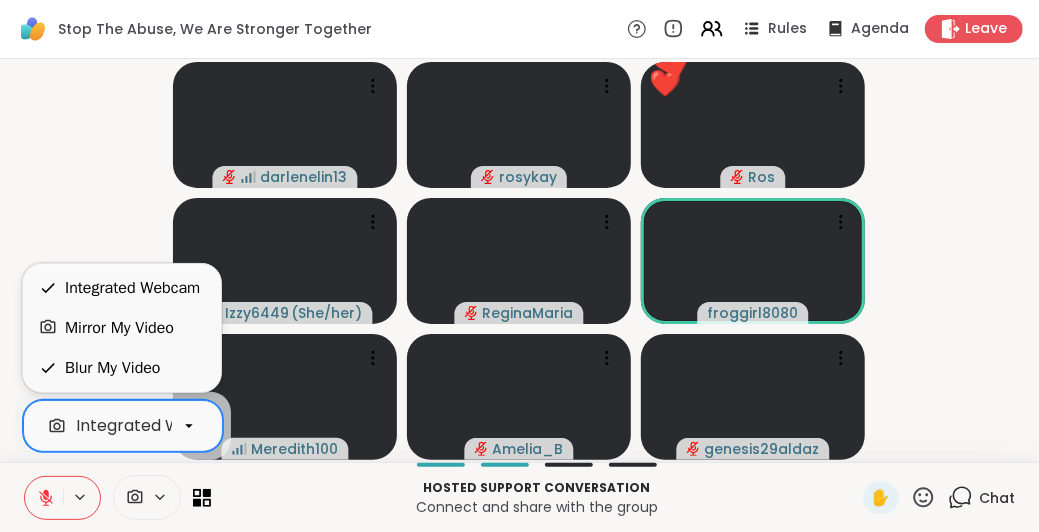 click on "Integrated Webcam" at bounding box center [157, 426] 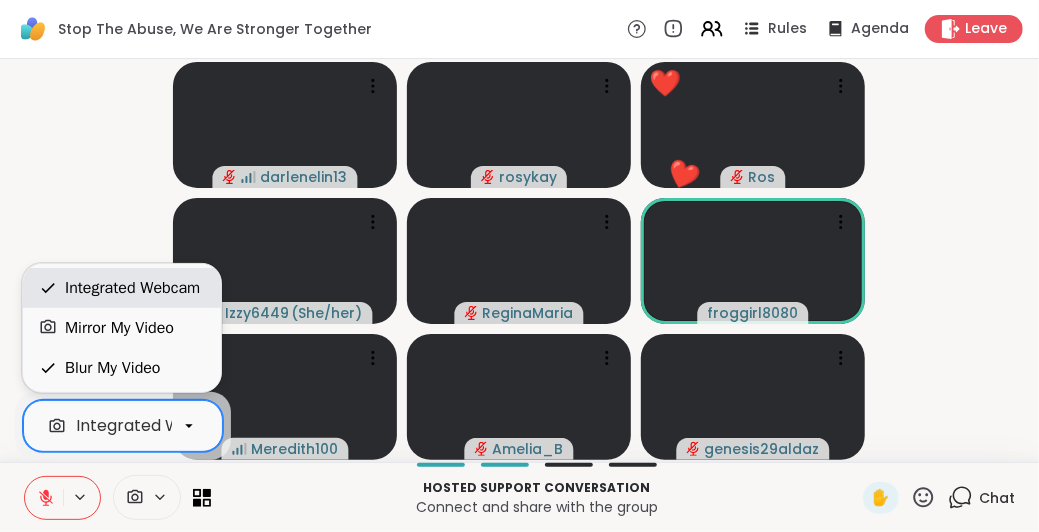 click on "Integrated Webcam" at bounding box center (132, 288) 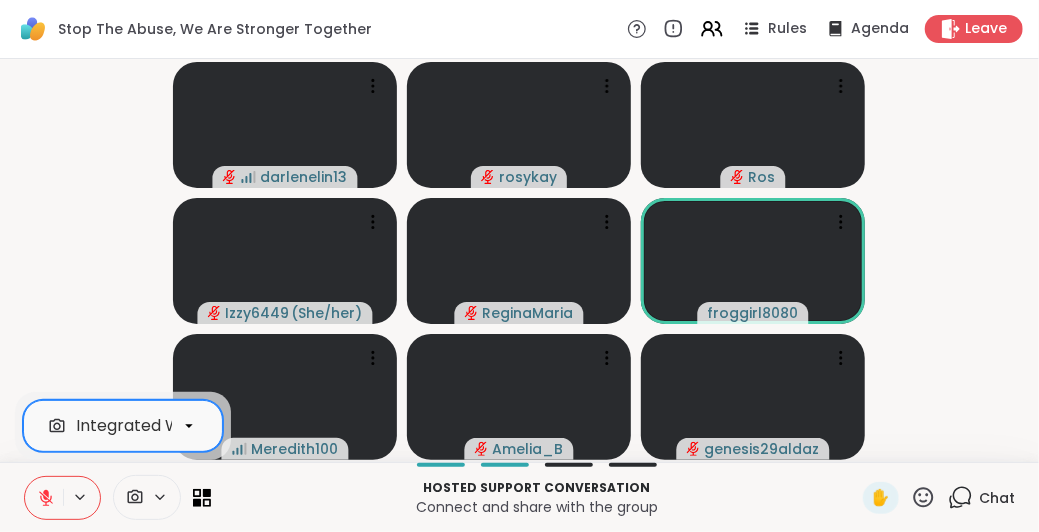 click 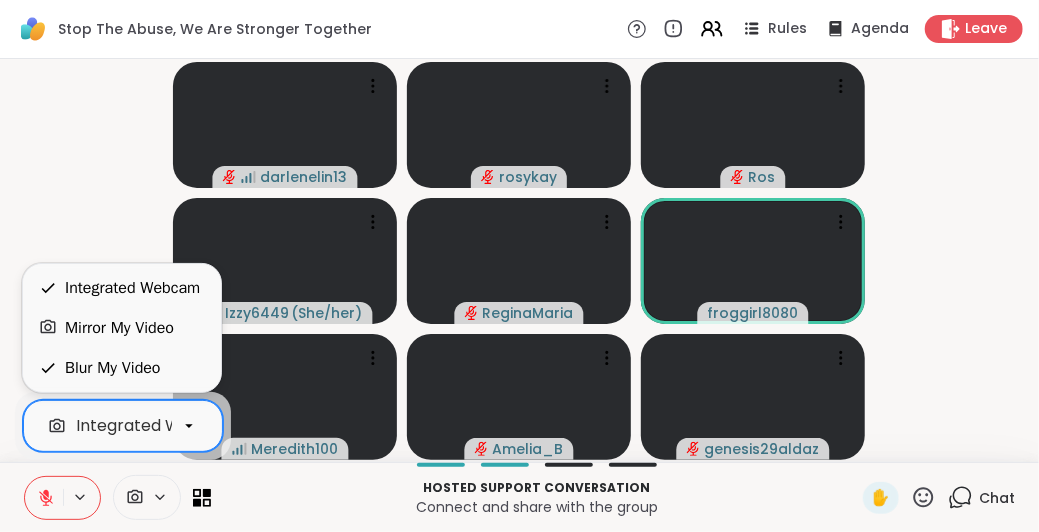 click 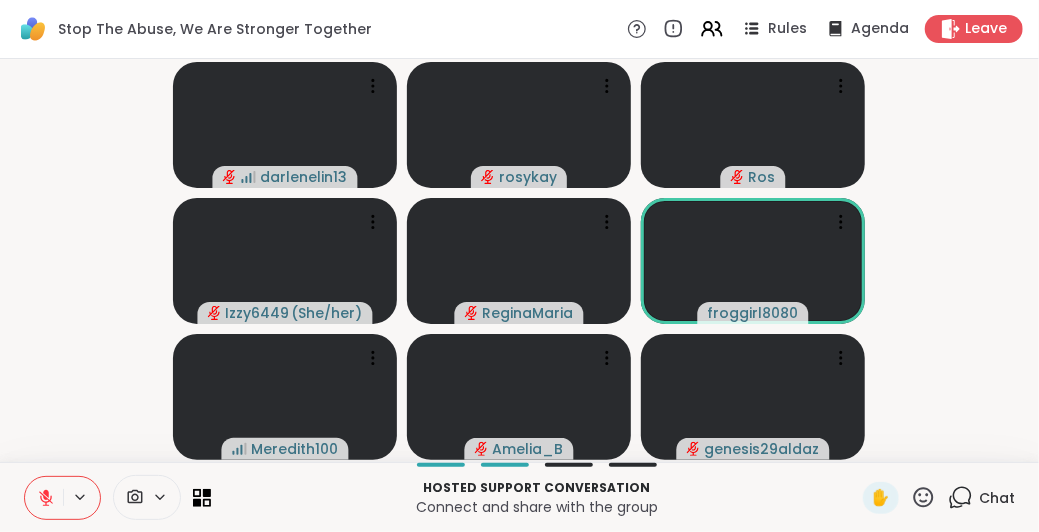 click 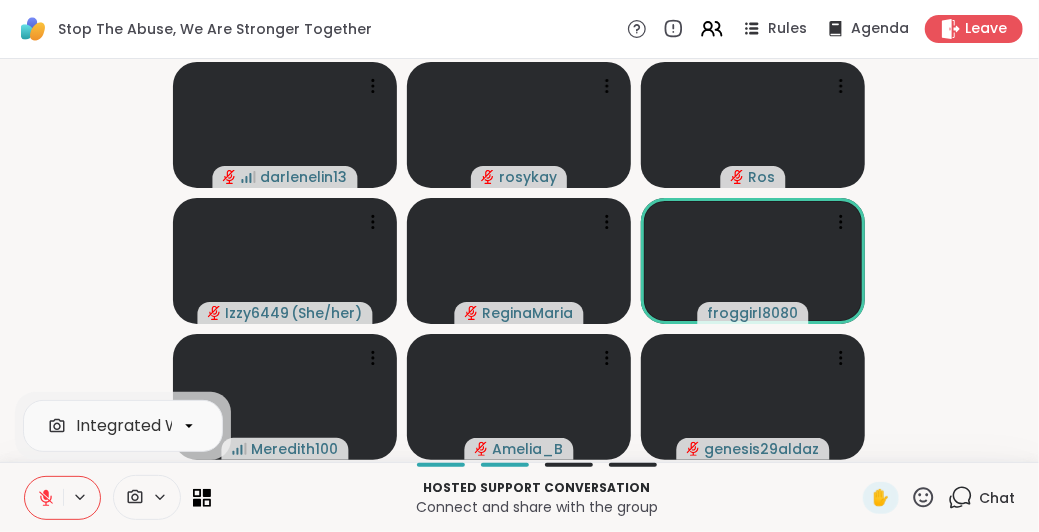 click 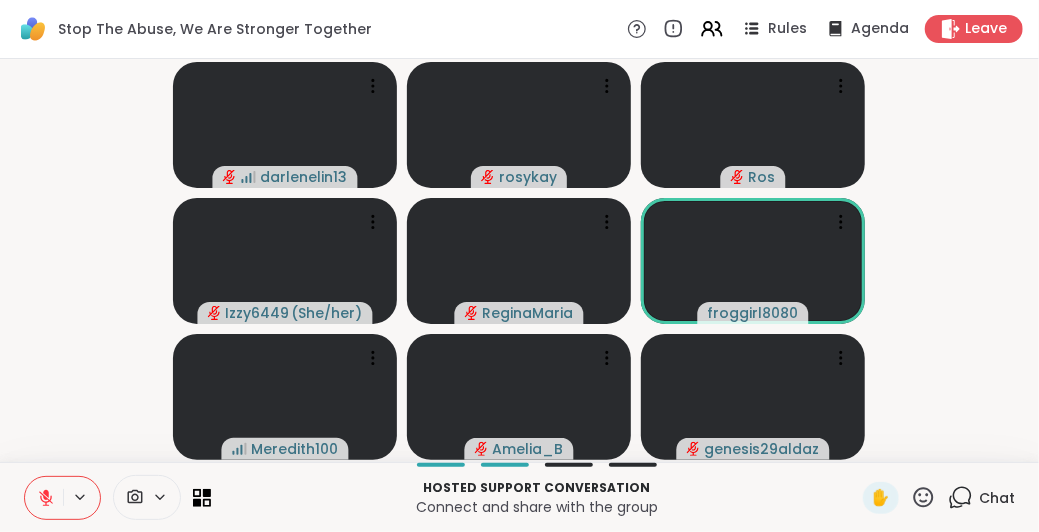 click 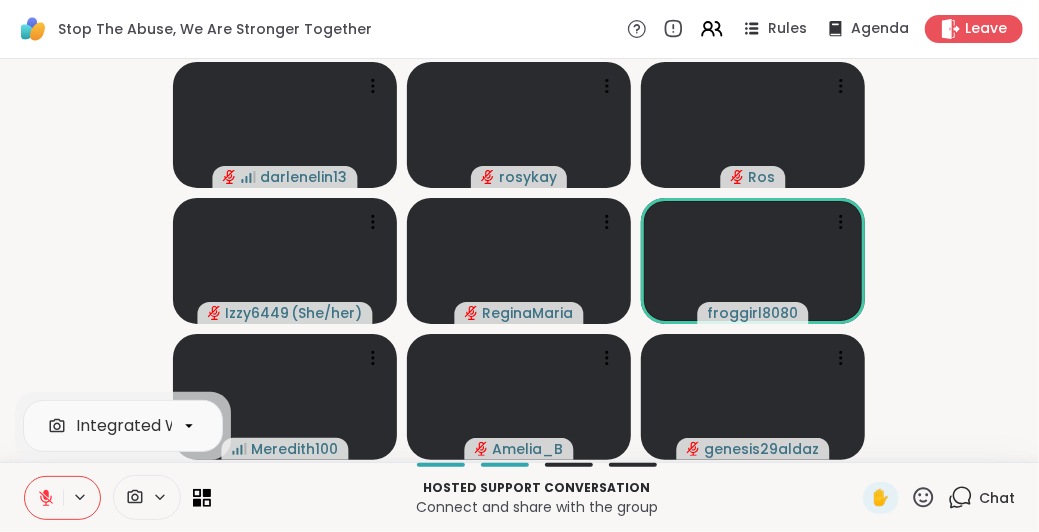 click 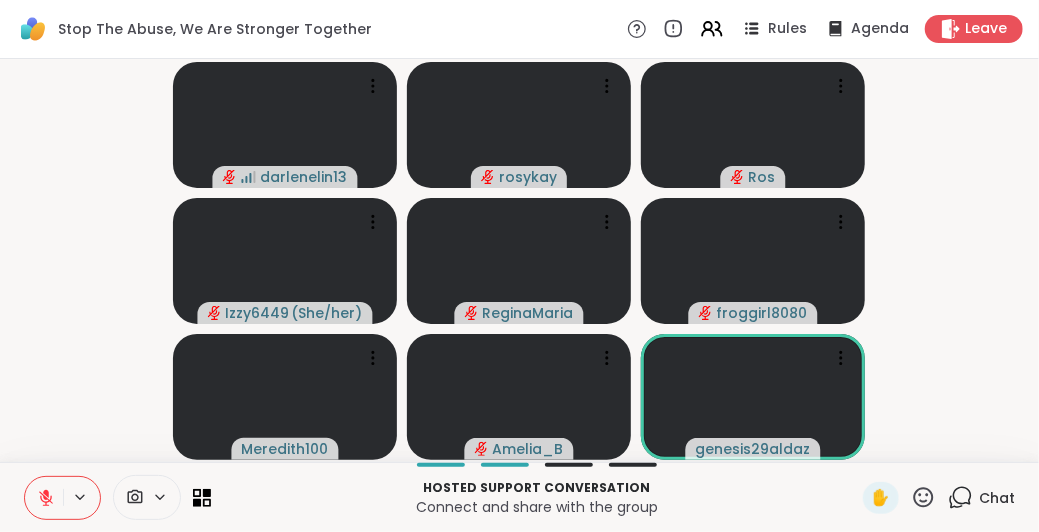 click on "darlenelin13 rosykay Ros Izzy6449 ( She/her ) ReginaMaria froggirl8080 Meredith100 Amelia_B genesis29aldaz" at bounding box center [519, 260] 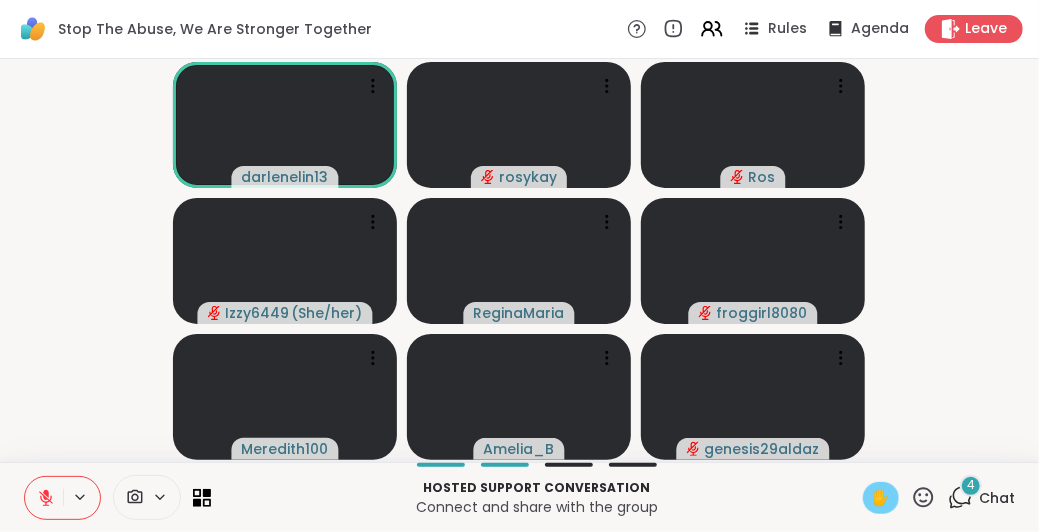click on "✋" at bounding box center [881, 498] 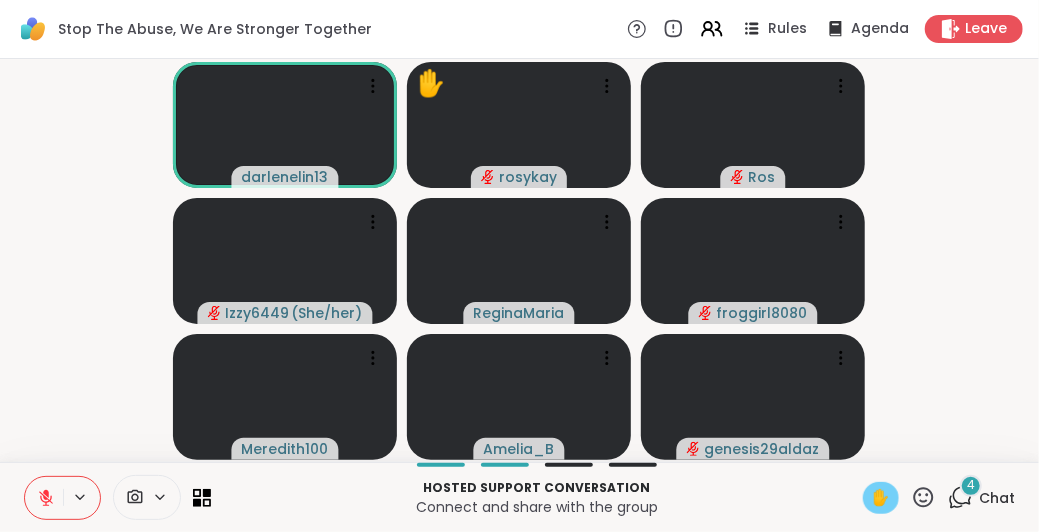 click on "✋" at bounding box center [881, 498] 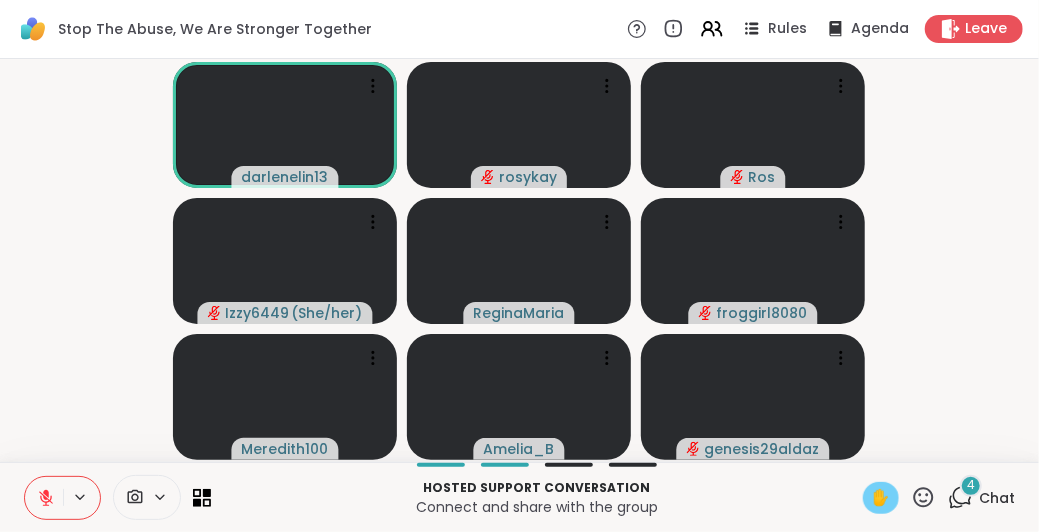 click on "✋" at bounding box center [881, 498] 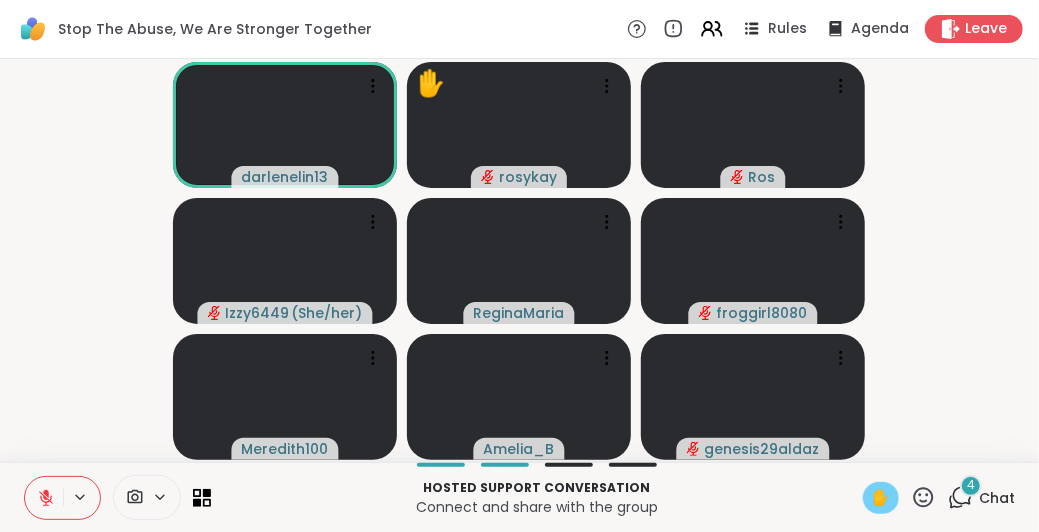 click on "✋ 4 Chat" at bounding box center (939, 498) 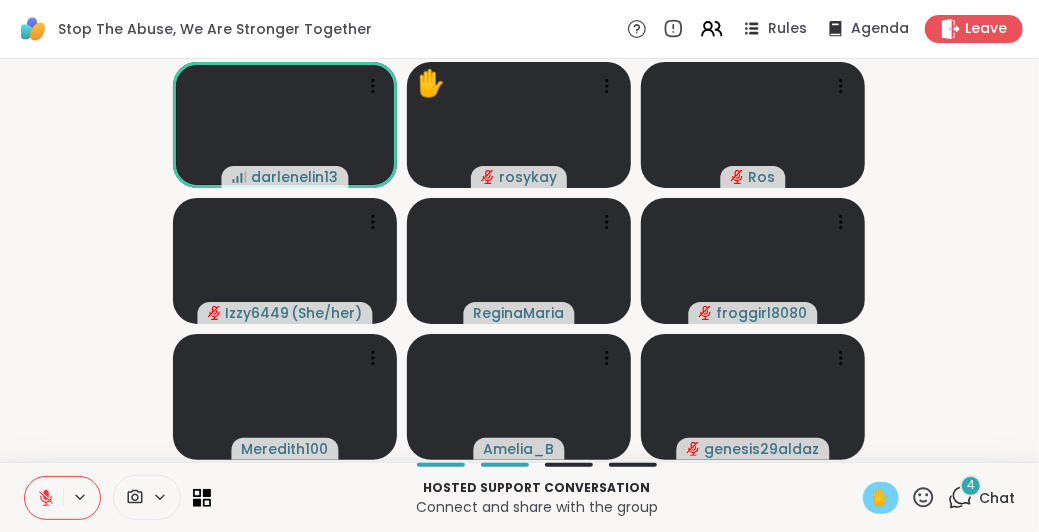 click 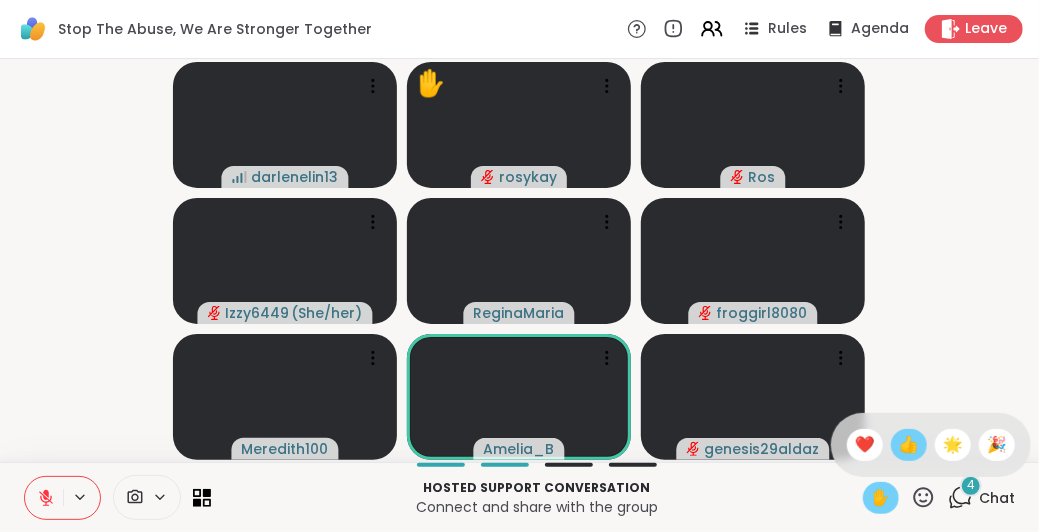 click on "👍" at bounding box center [909, 445] 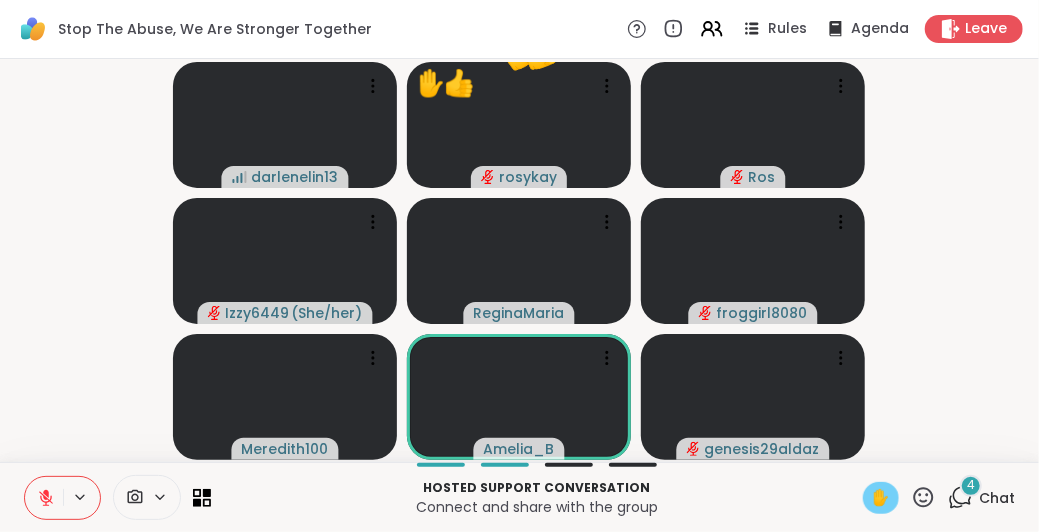 click on "✋" at bounding box center (881, 498) 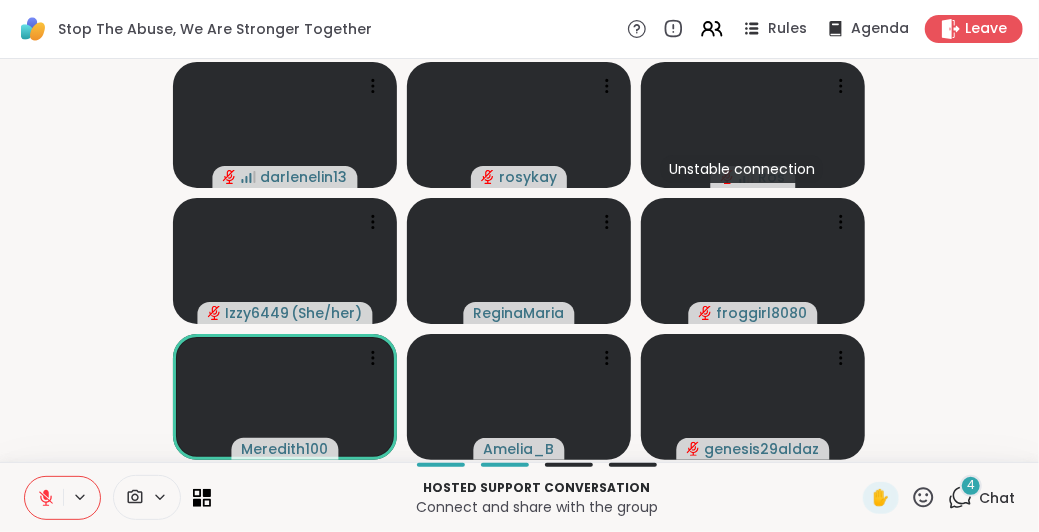 click 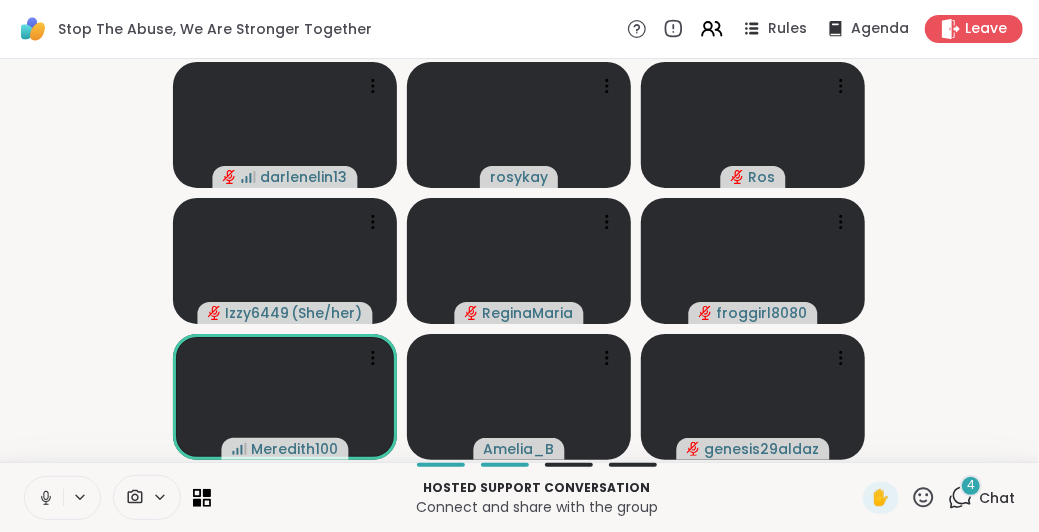 click 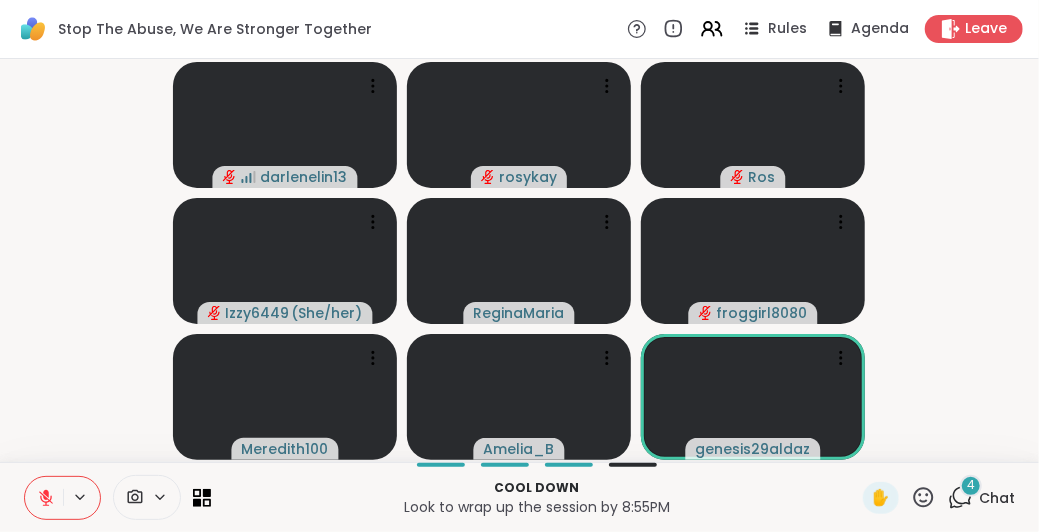 drag, startPoint x: 974, startPoint y: 286, endPoint x: 1010, endPoint y: 219, distance: 76.05919 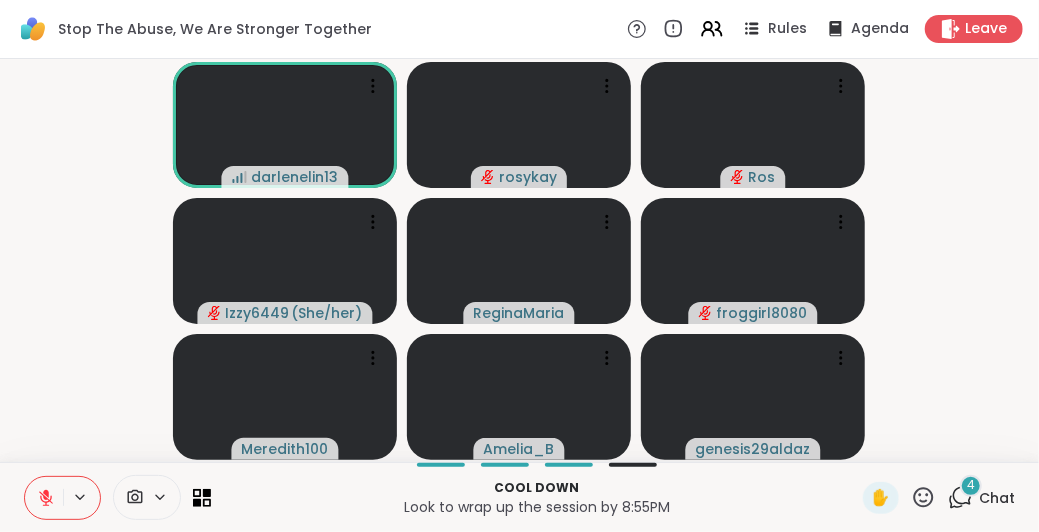 click 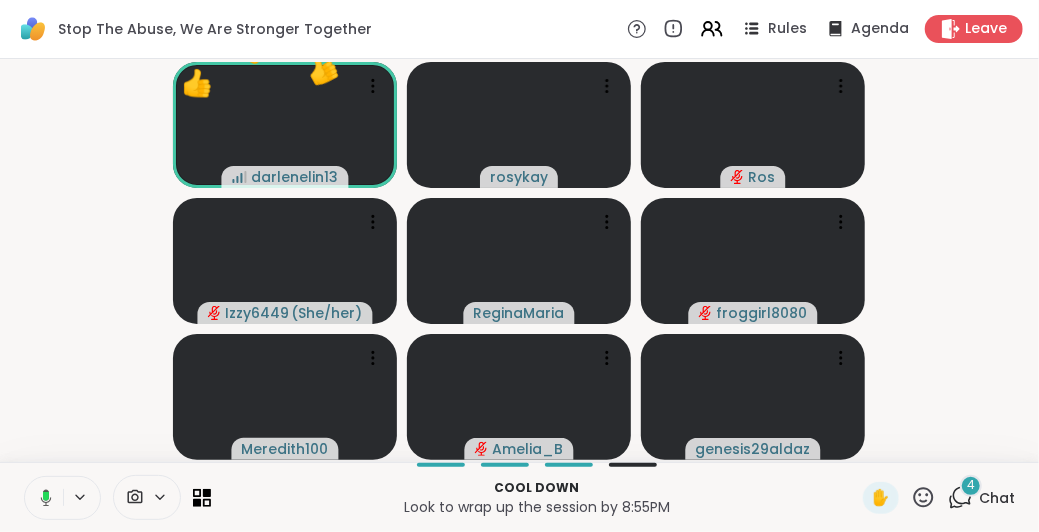 click 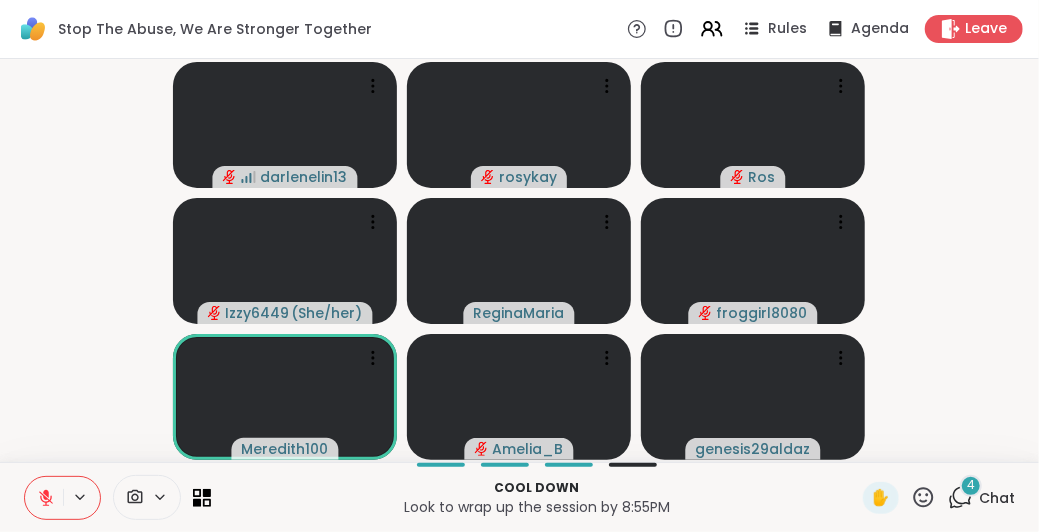 click 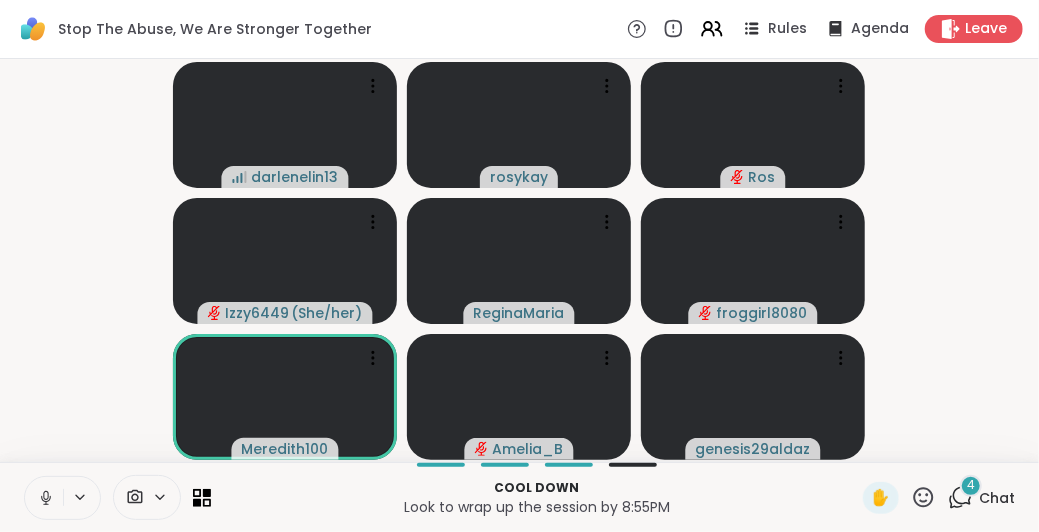 click on "Cool down Look to wrap up the session by 8:55PM ✋ 4 Chat" at bounding box center [519, 497] 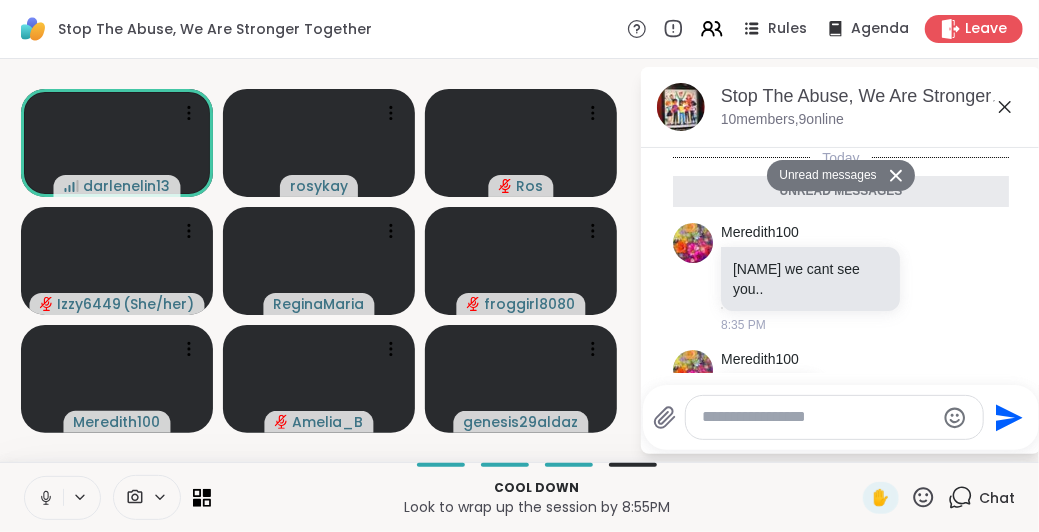 scroll, scrollTop: 313, scrollLeft: 0, axis: vertical 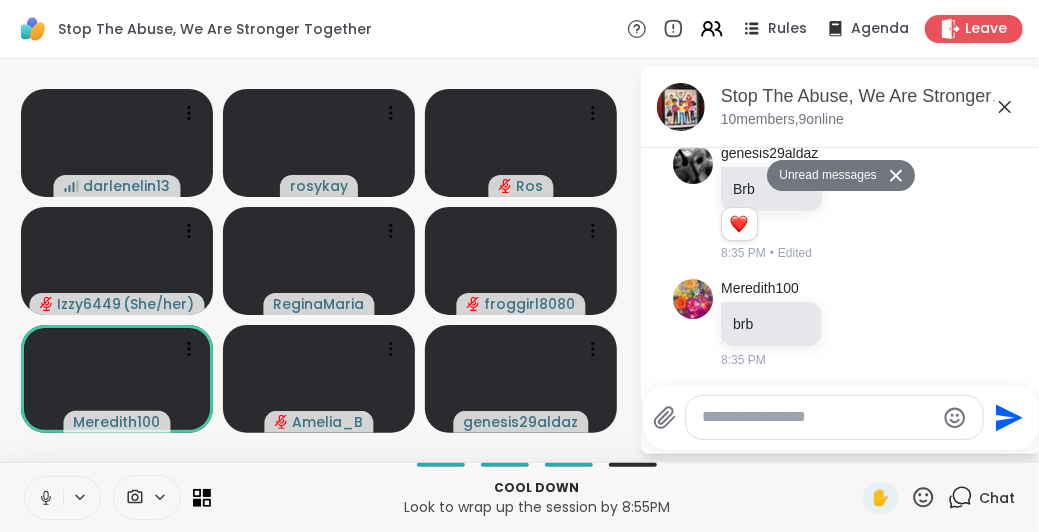 click 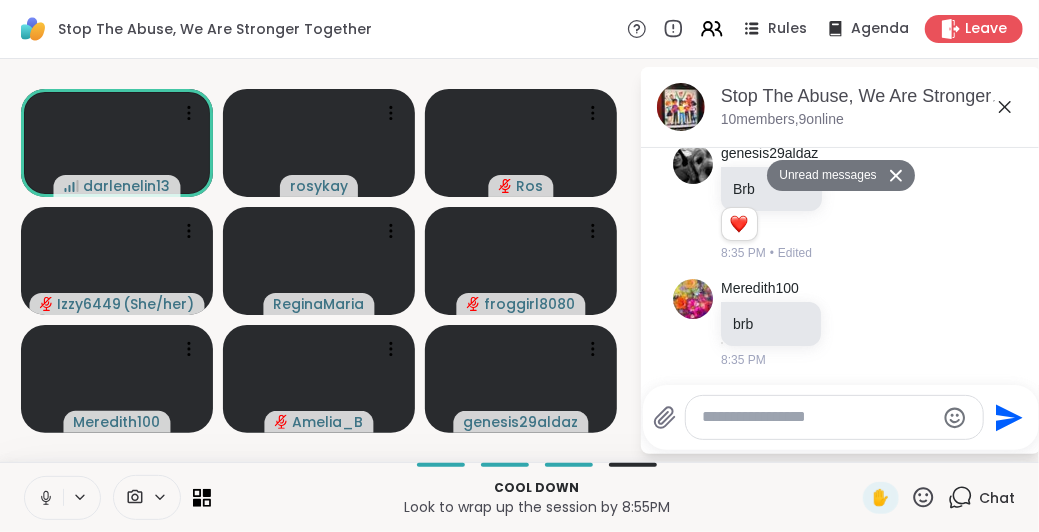 scroll, scrollTop: 266, scrollLeft: 0, axis: vertical 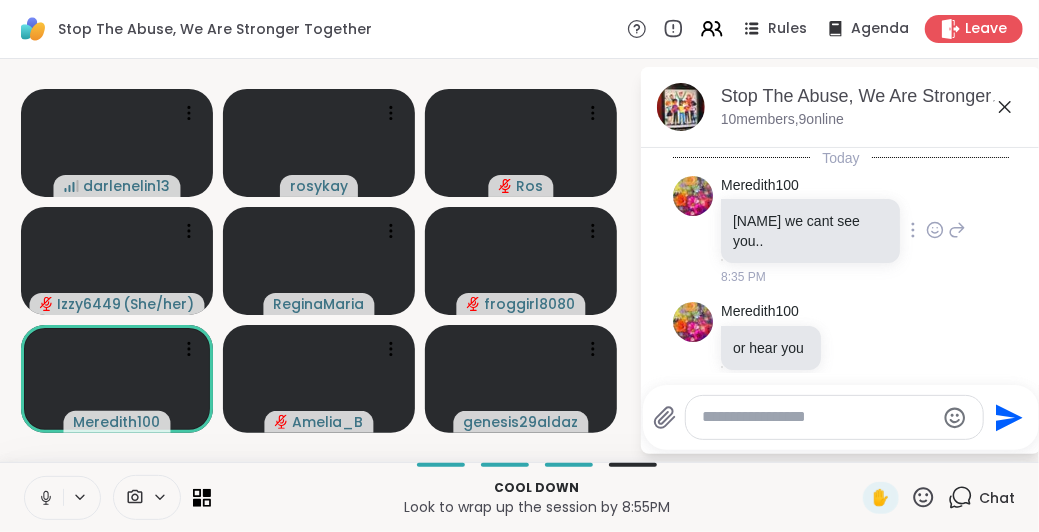 click on "Meredith100 Darla we cant see you.. 8:35 PM" at bounding box center (841, 231) 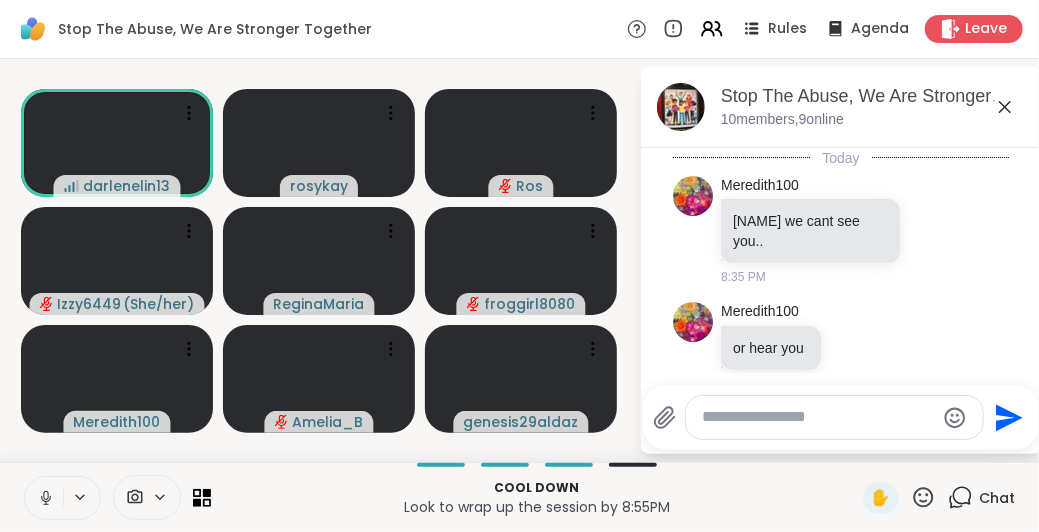 click 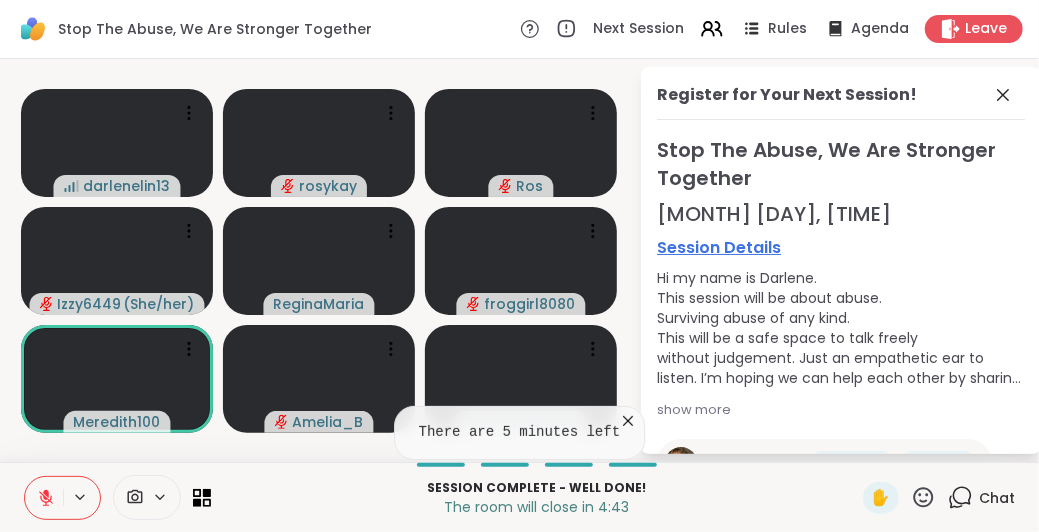 click 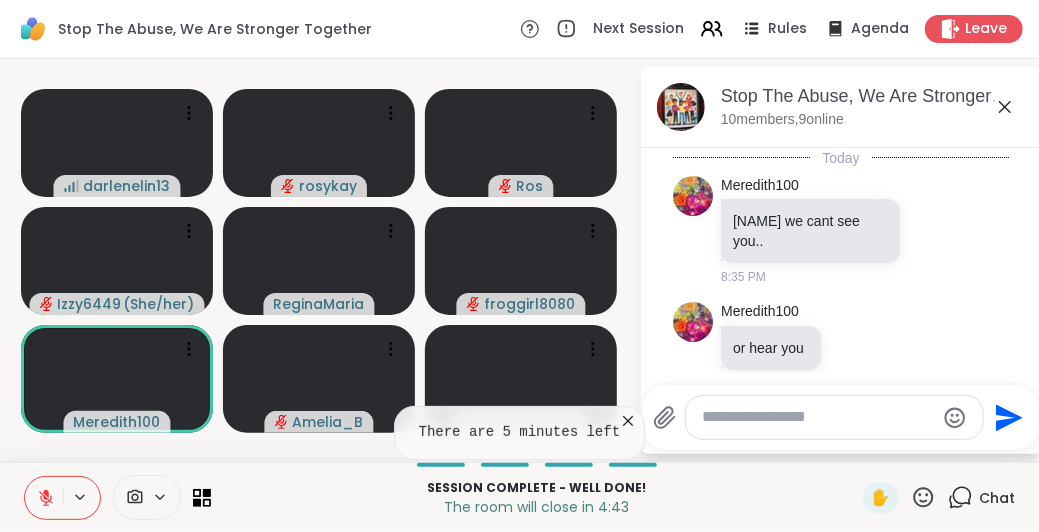 scroll, scrollTop: 266, scrollLeft: 0, axis: vertical 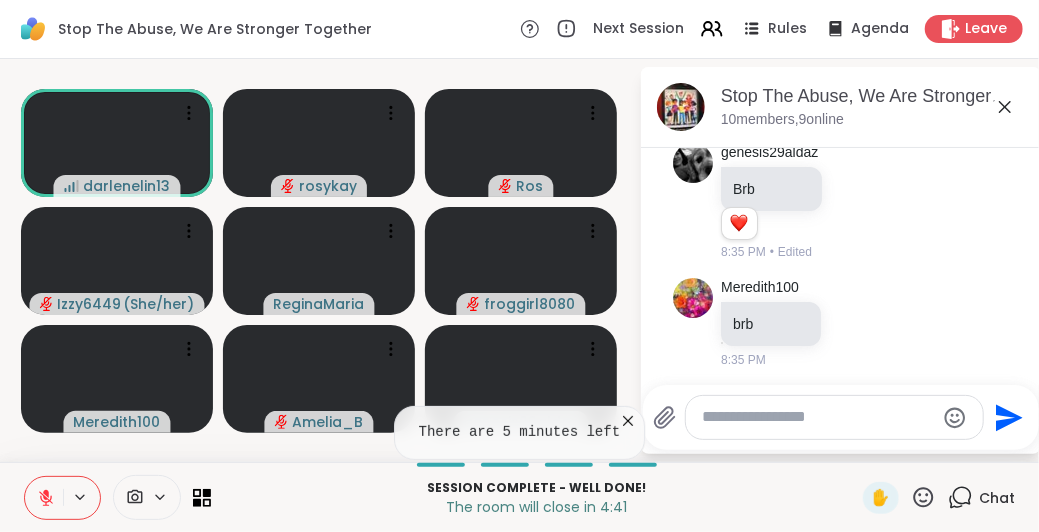 click at bounding box center [834, 417] 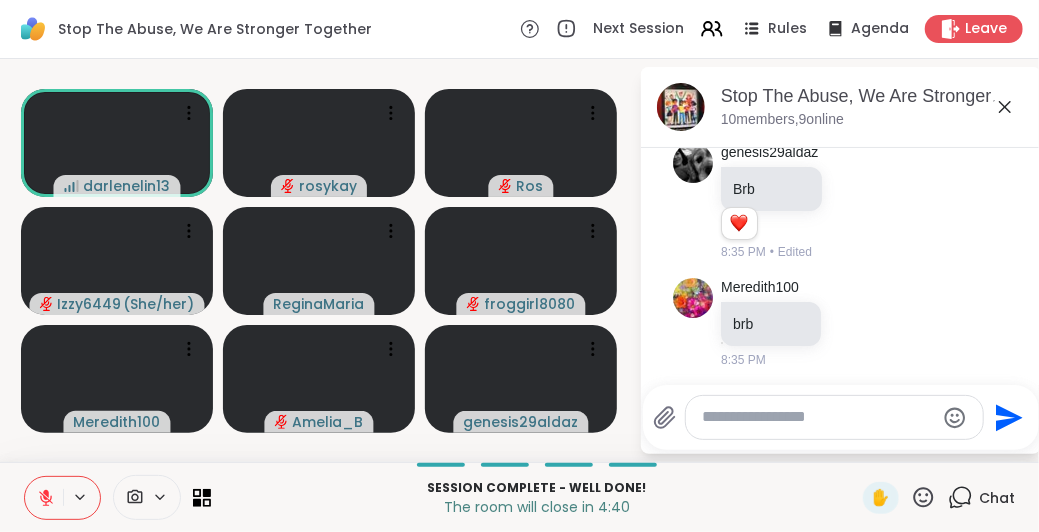 click at bounding box center (818, 417) 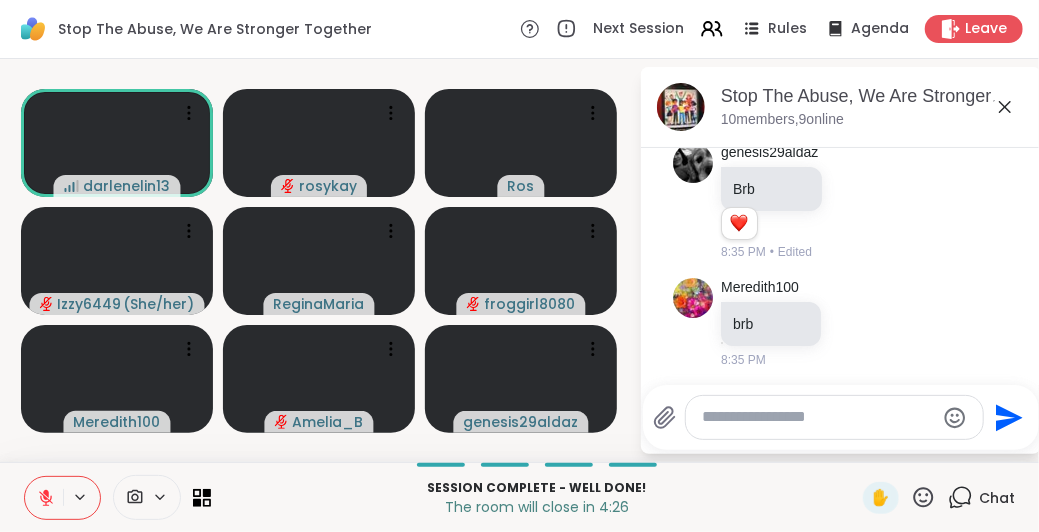 click 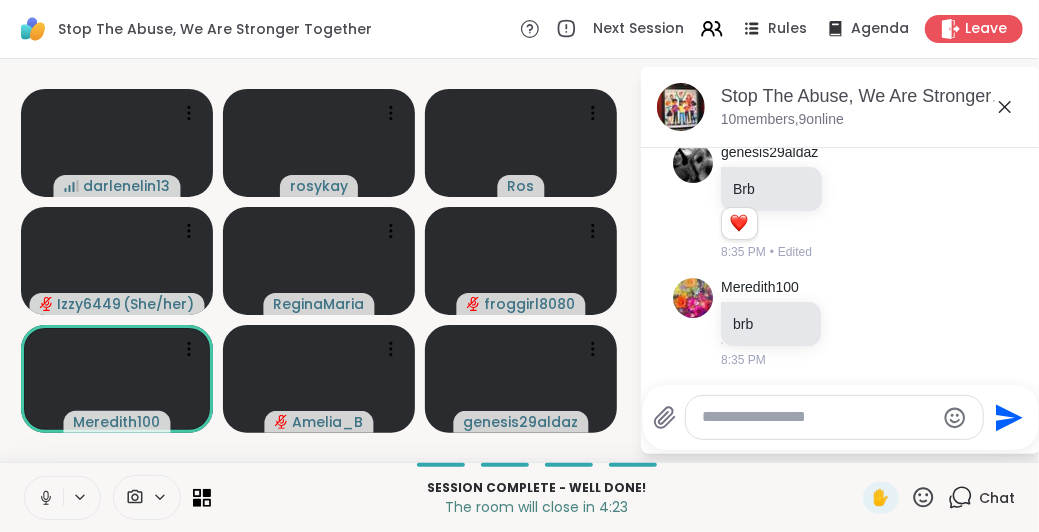 click 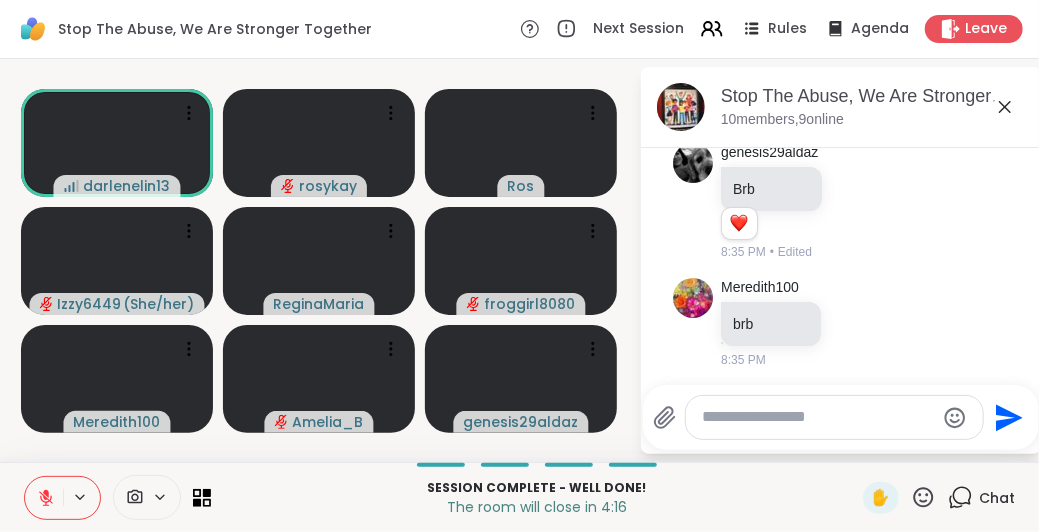 click 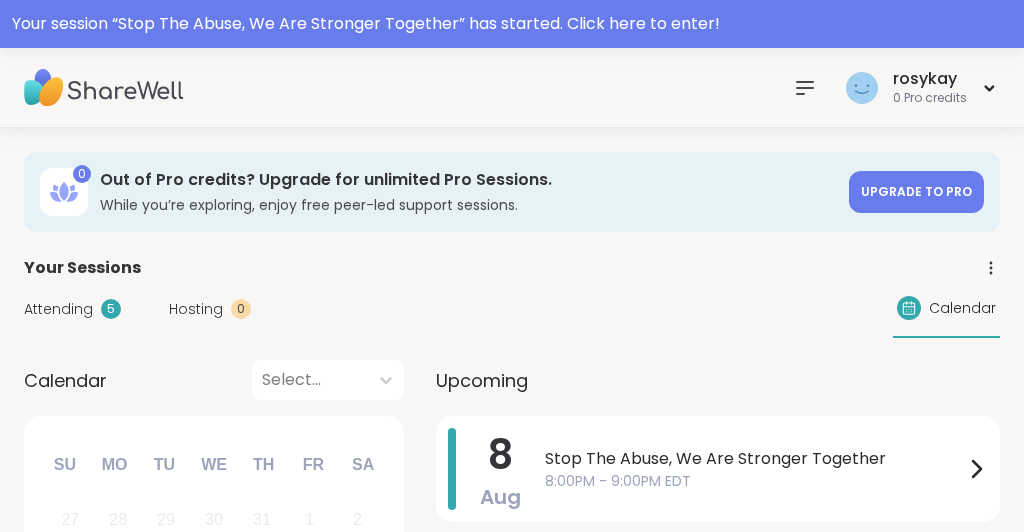 scroll, scrollTop: 0, scrollLeft: 0, axis: both 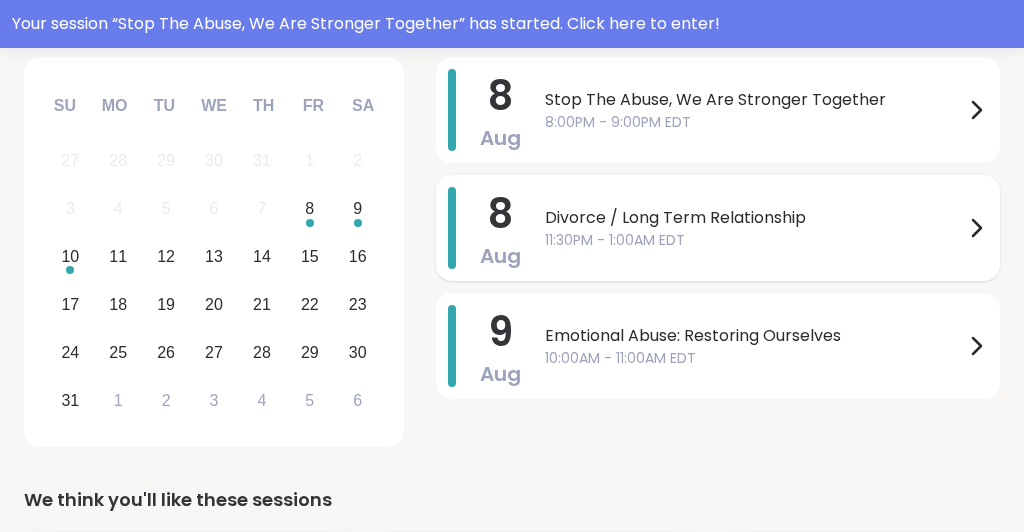 click 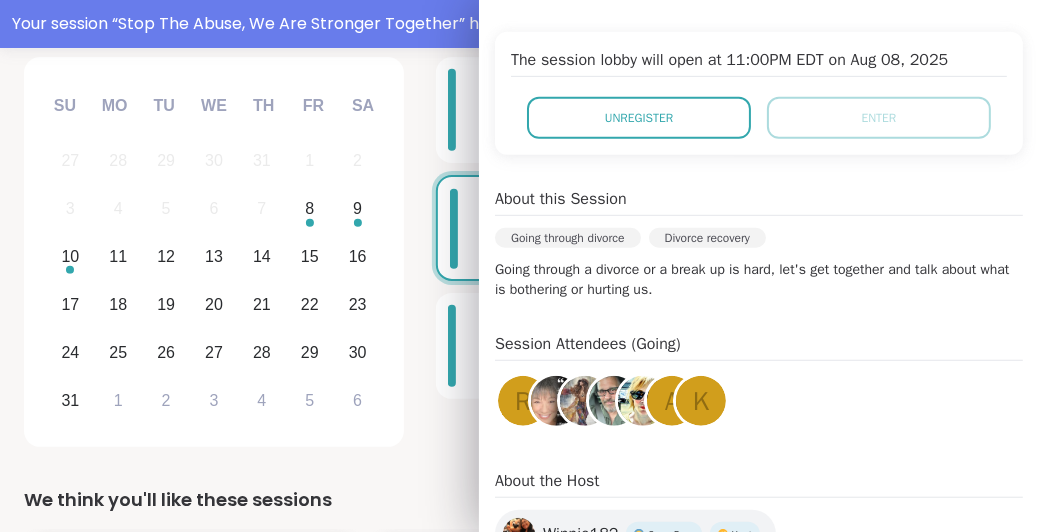 scroll, scrollTop: 392, scrollLeft: 0, axis: vertical 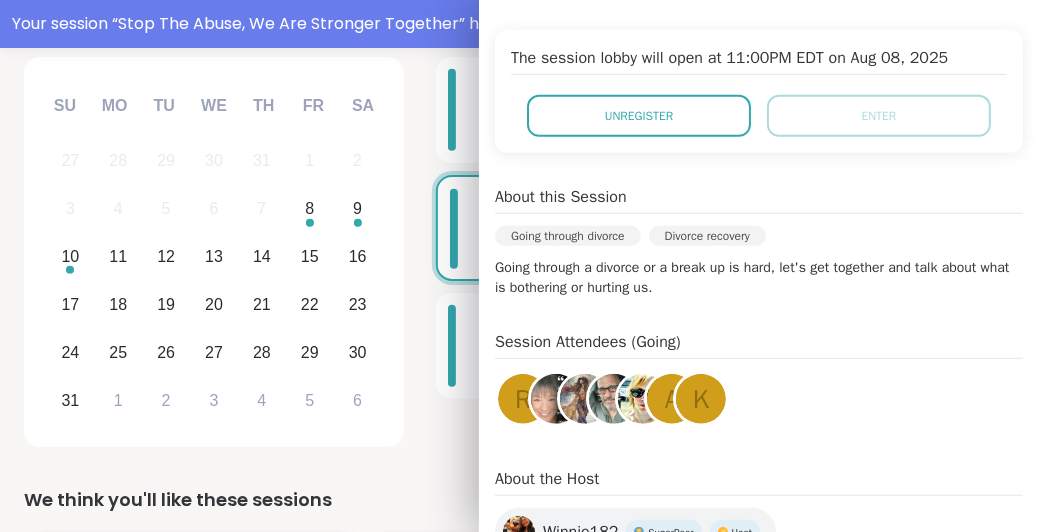 click at bounding box center (585, 399) 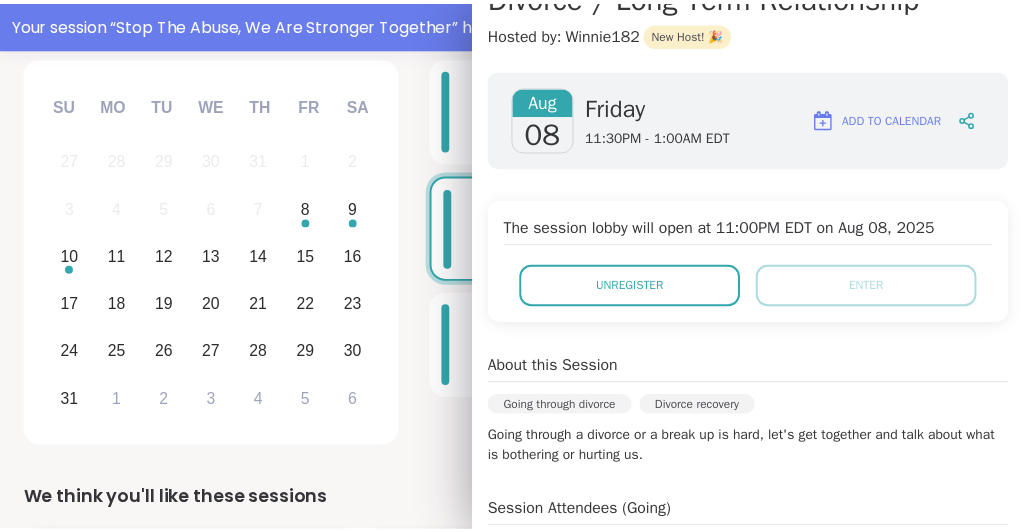 scroll, scrollTop: 0, scrollLeft: 0, axis: both 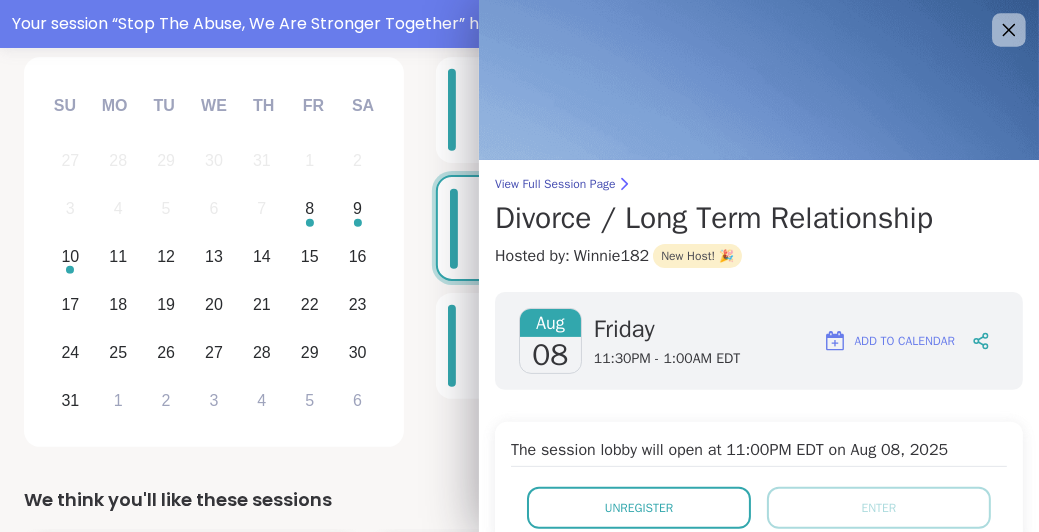 click 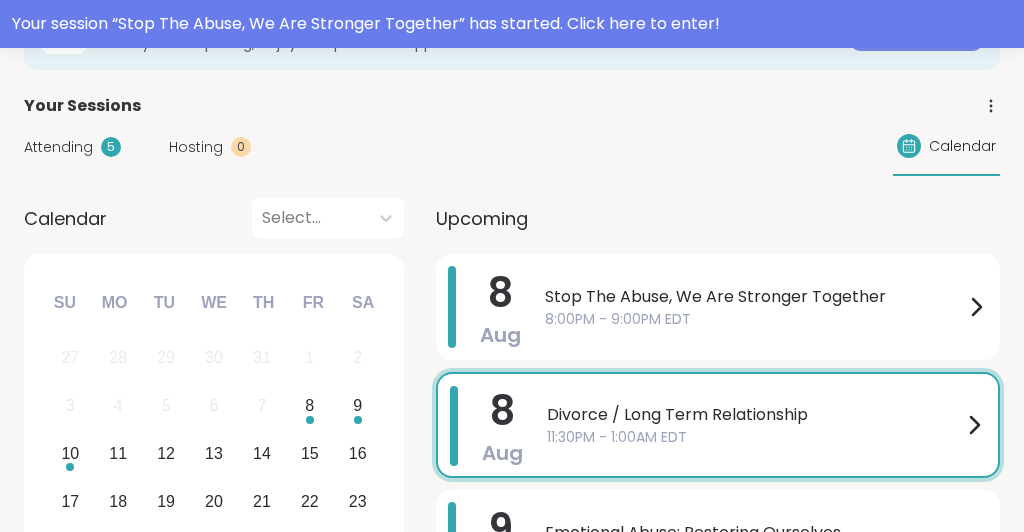 scroll, scrollTop: 0, scrollLeft: 0, axis: both 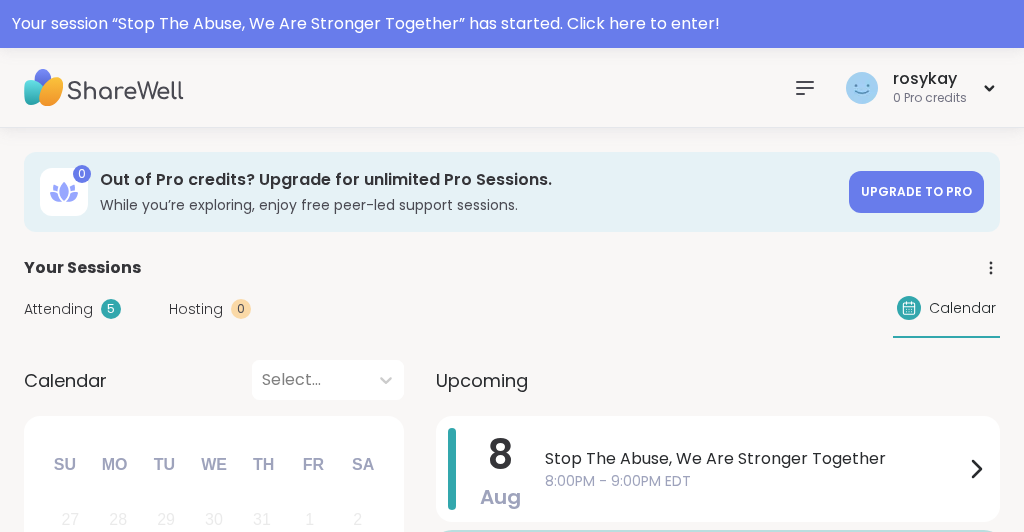 click 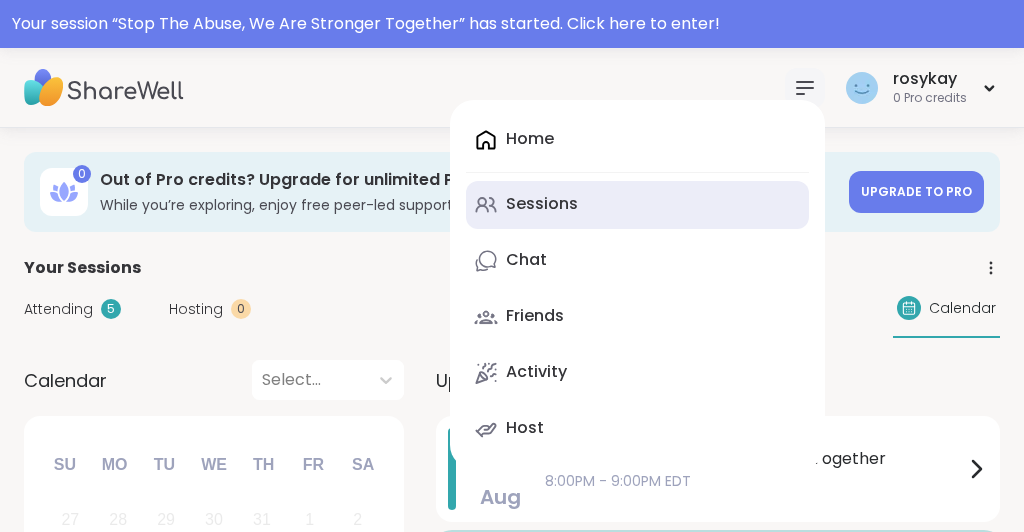 click on "Sessions" at bounding box center (637, 205) 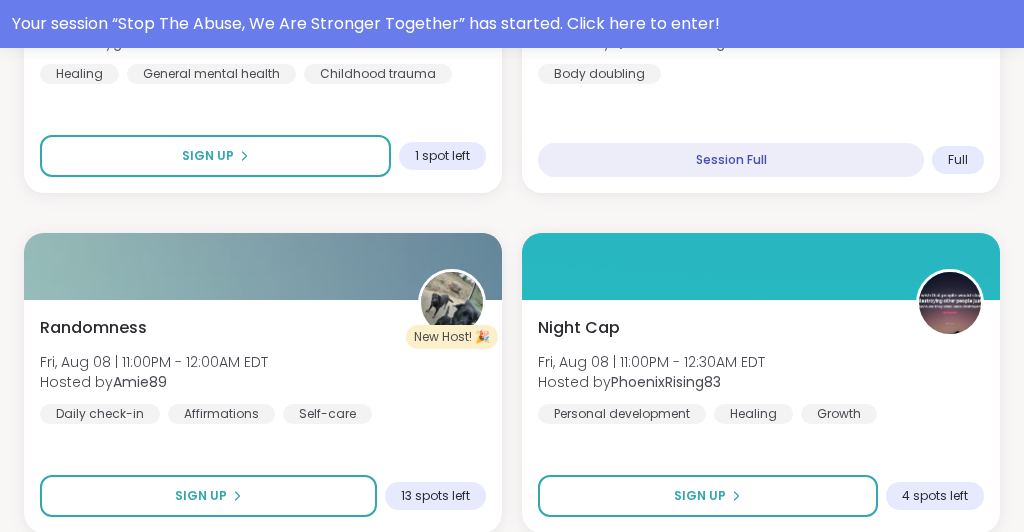 scroll, scrollTop: 1338, scrollLeft: 0, axis: vertical 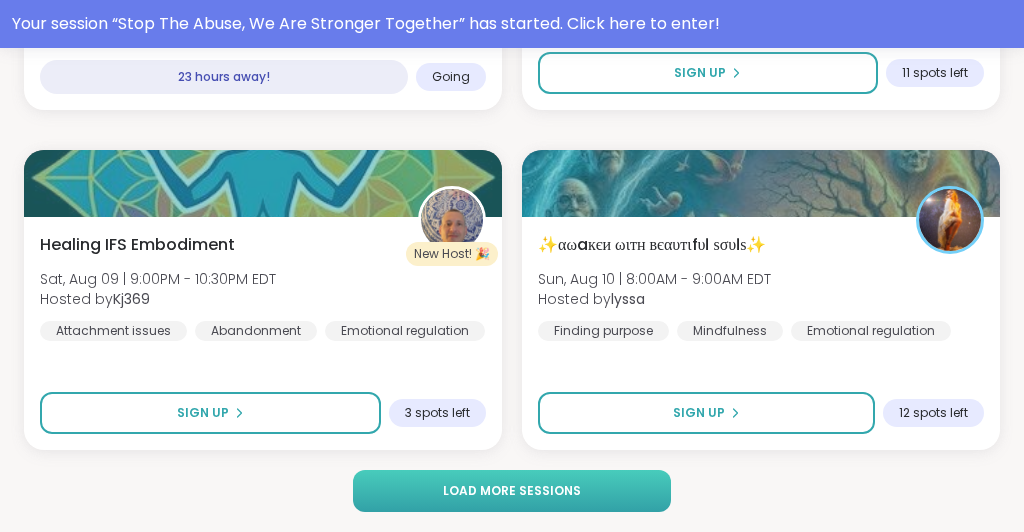 click on "Load more sessions" at bounding box center (512, 491) 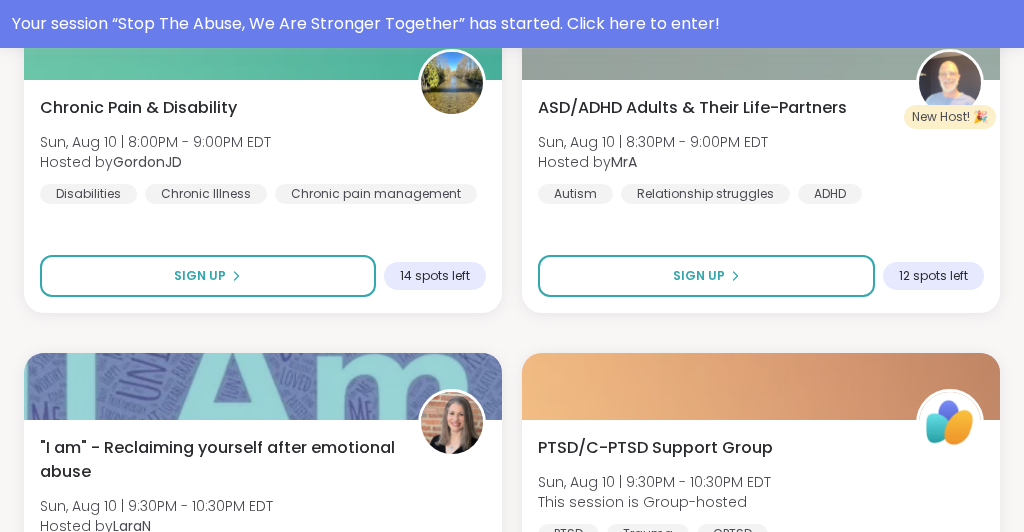 scroll, scrollTop: 11086, scrollLeft: 0, axis: vertical 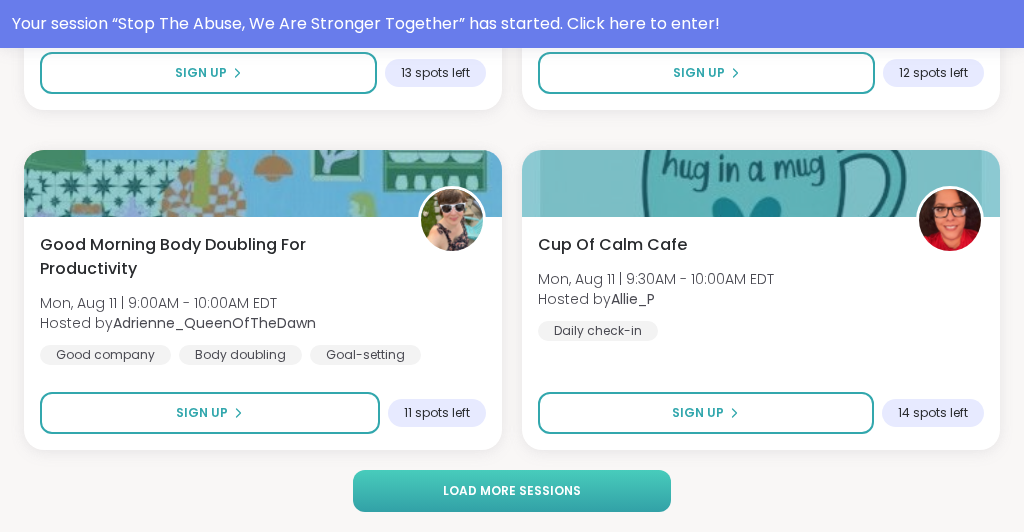 click on "Load more sessions" at bounding box center [511, 491] 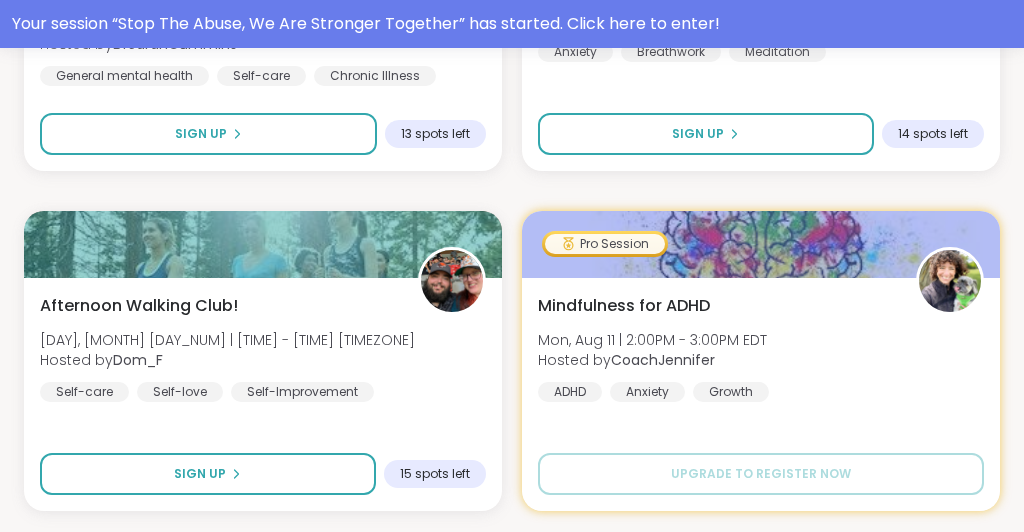 scroll, scrollTop: 15852, scrollLeft: 0, axis: vertical 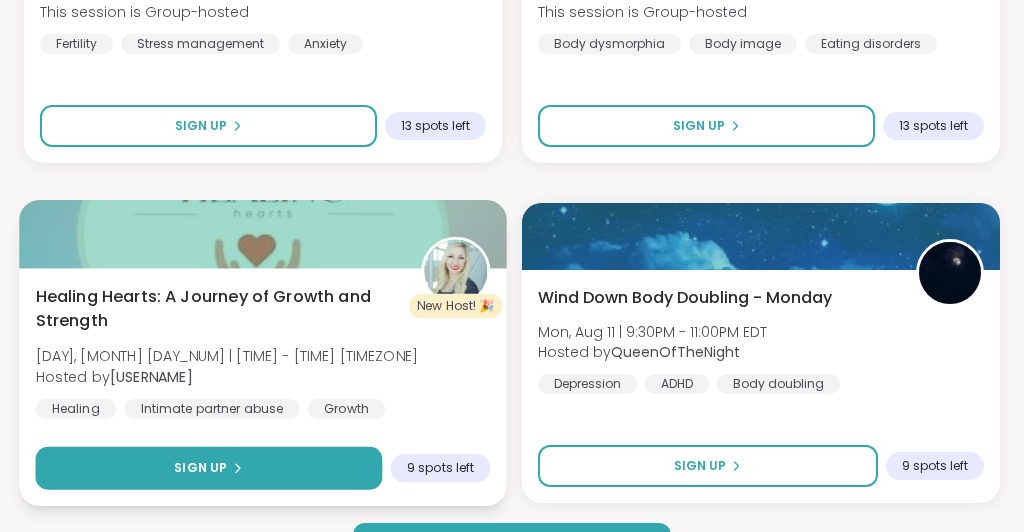 click on "Sign Up" at bounding box center [209, 468] 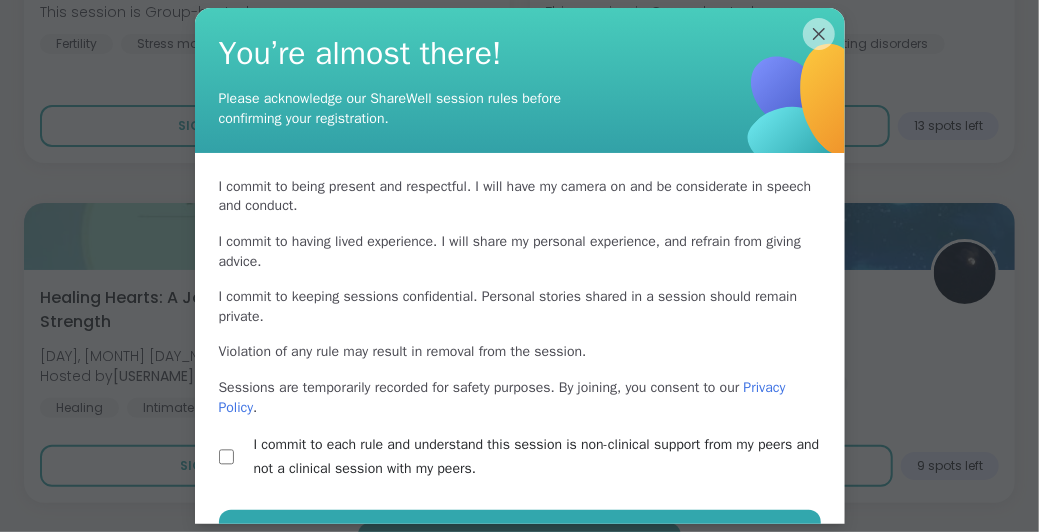 click on "I commit to being present and respectful . I will have my camera on and be considerate in speech and conduct. I commit to having lived experience . I will share my personal experience, and refrain from giving advice. I commit to keeping sessions confidential . Personal stories shared in a session should remain private. Violation of any rule may result in removal from the session. Sessions are temporarily recorded for safety purposes. By joining, you consent to our   Privacy Policy . I commit to each rule and understand this session is non-clinical support from my peers and not a clinical session with my peers." at bounding box center [520, 331] 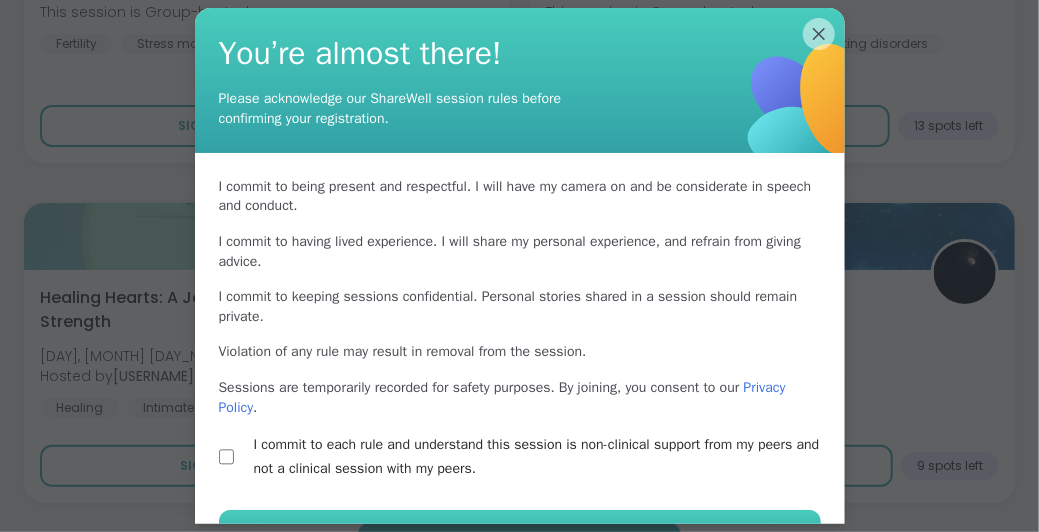 click on "Confirm Registration" at bounding box center [520, 531] 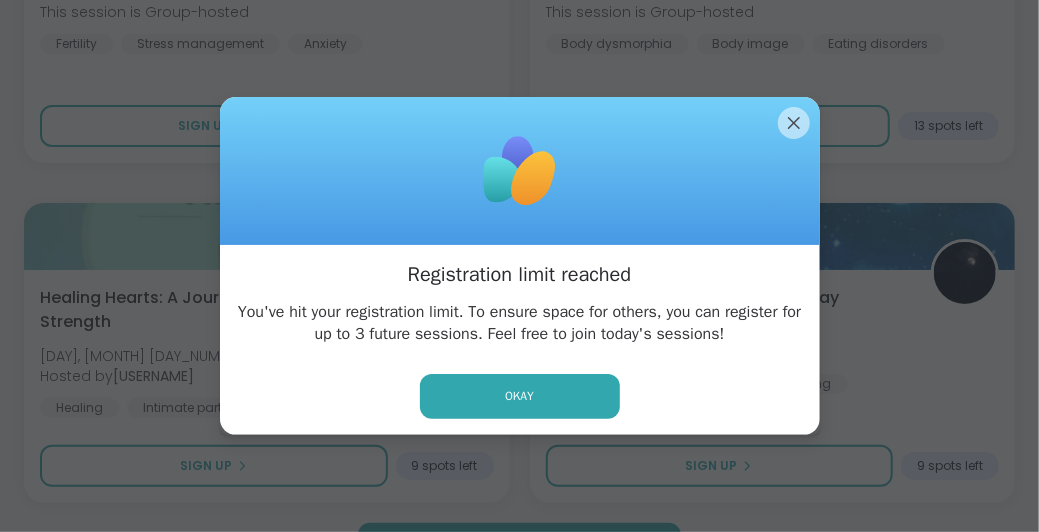 click on "Registration limit reached You've hit your registration limit. To ensure space for others, you can register for up to 3 future sessions. Feel free to join today's sessions! Okay" at bounding box center [520, 340] 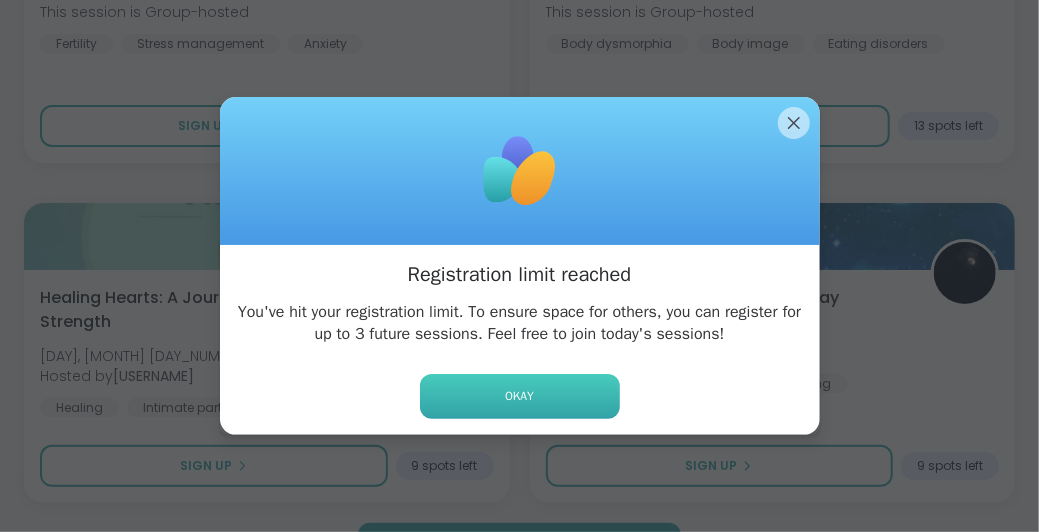 click on "Okay" at bounding box center [520, 396] 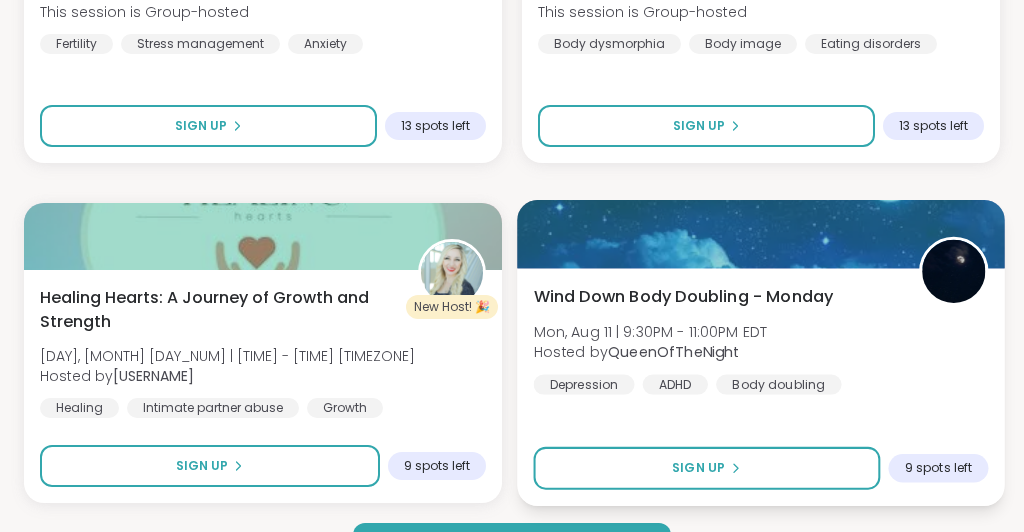 click on "Wind Down Body Doubling - Monday Mon, Aug 11 | 9:30PM - 11:00PM EDT Hosted by  QueenOfTheNight Depression ADHD Body doubling Sign Up 9 spots left" at bounding box center (761, 387) 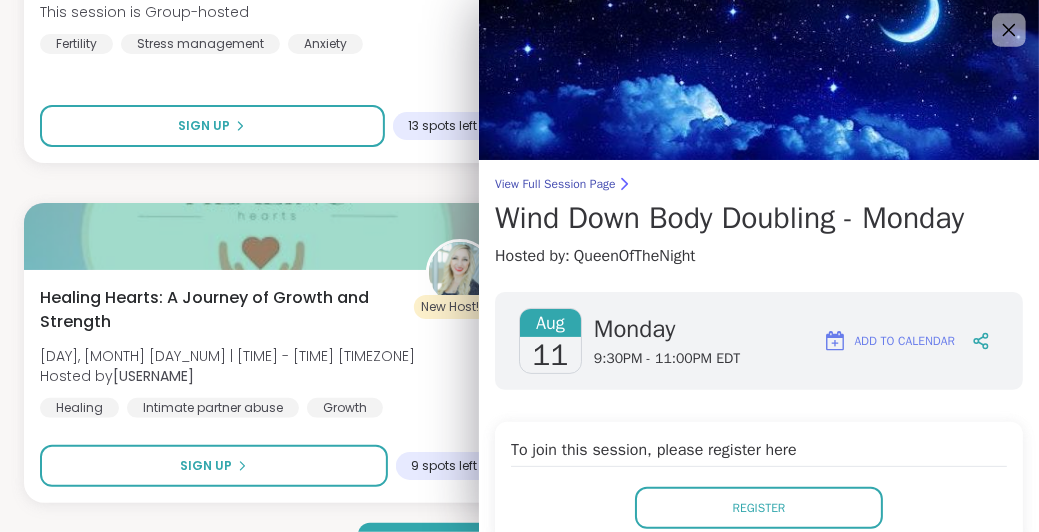 click 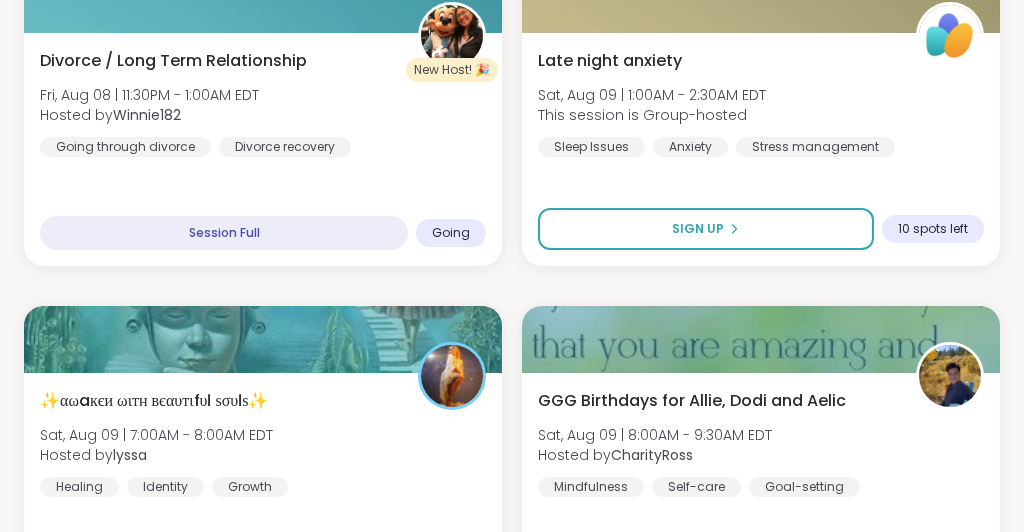 scroll, scrollTop: 1914, scrollLeft: 0, axis: vertical 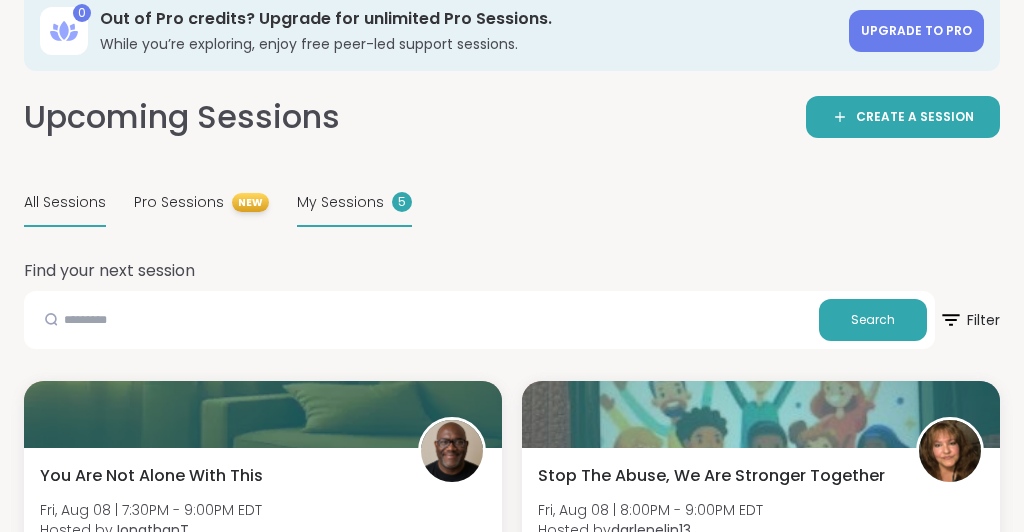 click on "My Sessions" at bounding box center (340, 202) 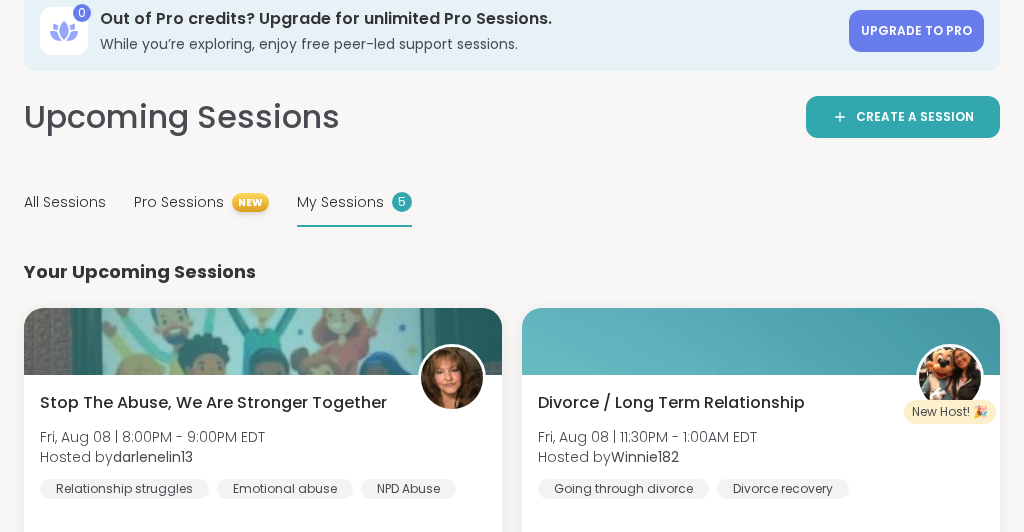 scroll, scrollTop: 0, scrollLeft: 0, axis: both 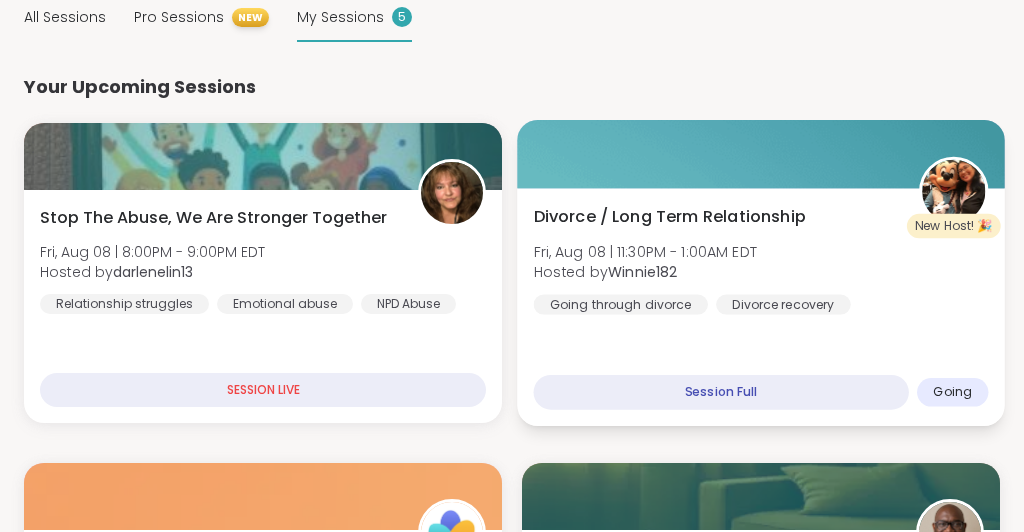 click on "Divorce / Long Term Relationship" at bounding box center [670, 217] 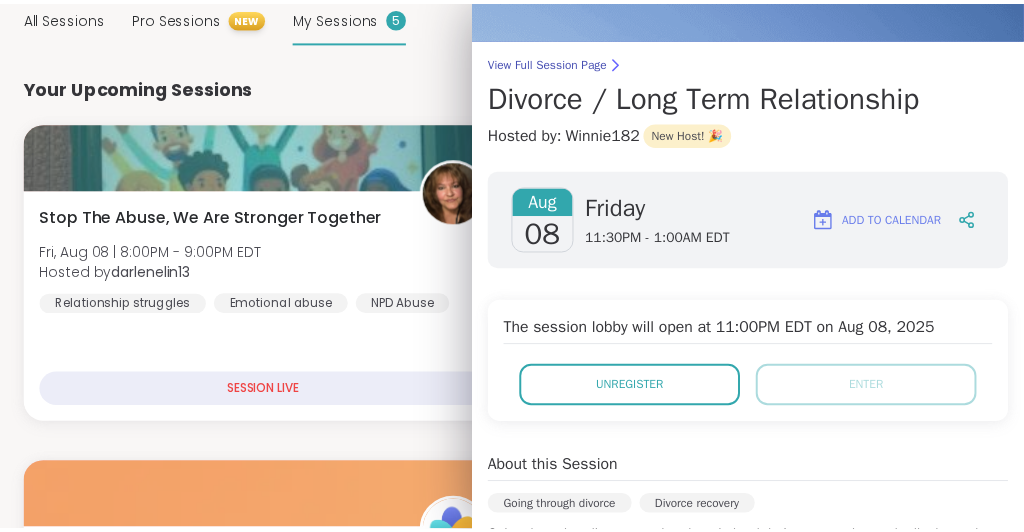 scroll, scrollTop: 80, scrollLeft: 0, axis: vertical 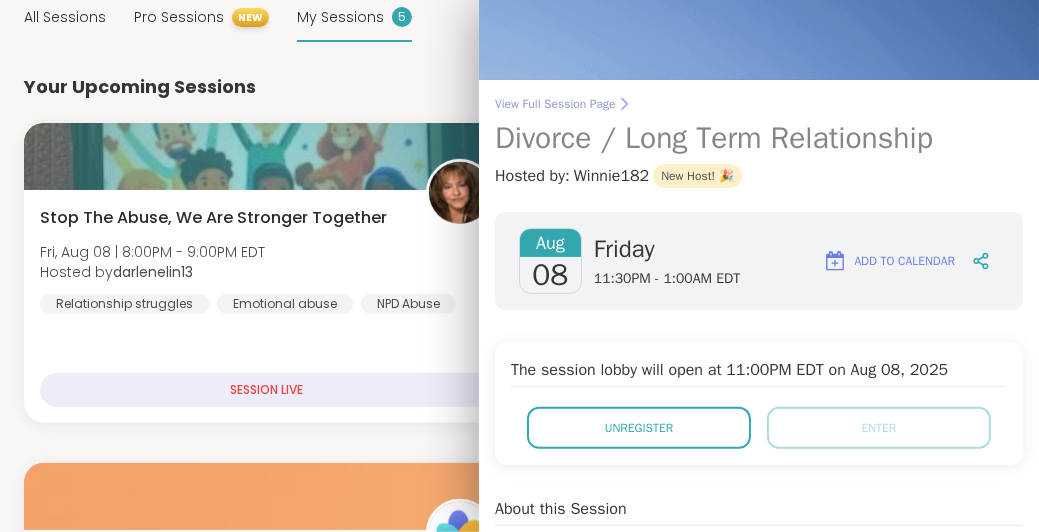 click on "View Full Session Page" at bounding box center (759, 104) 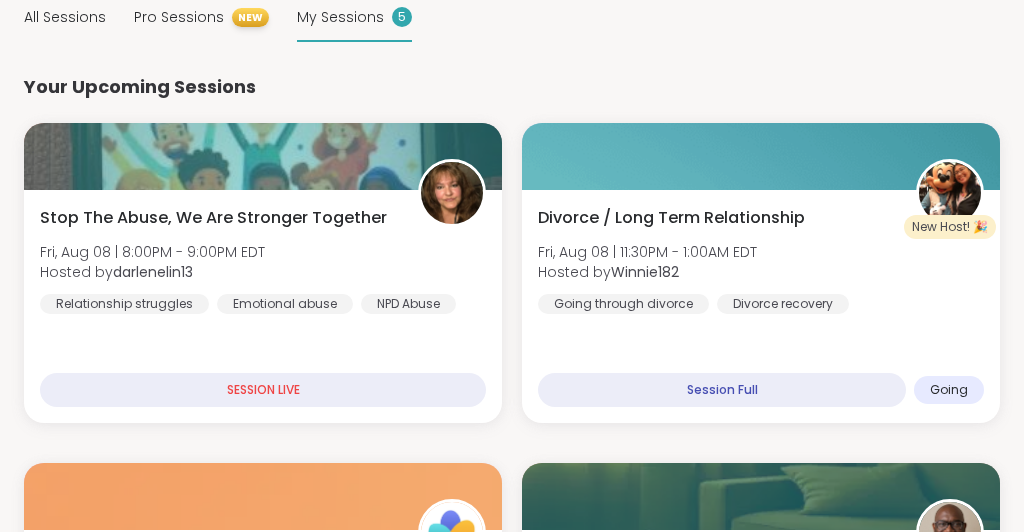 scroll, scrollTop: 0, scrollLeft: 0, axis: both 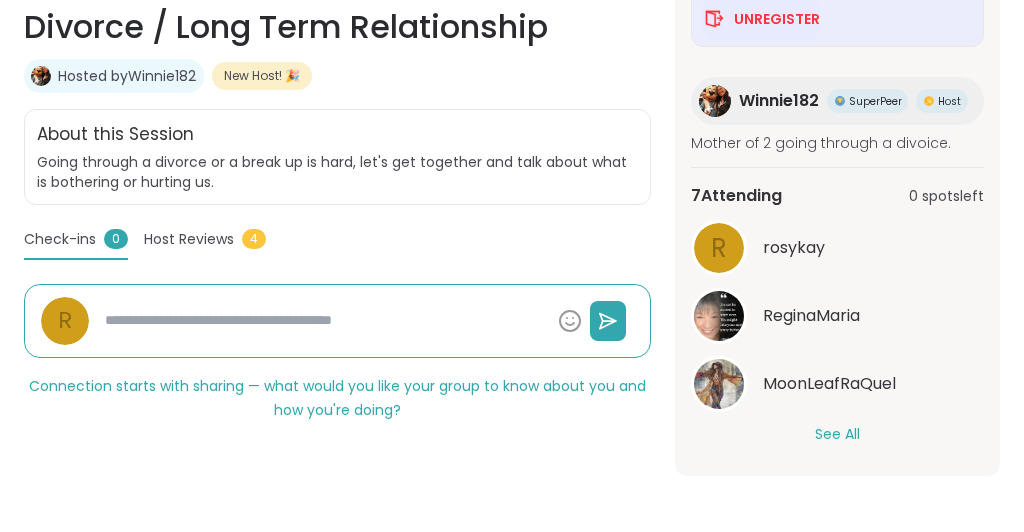 click on "See All" at bounding box center (837, 434) 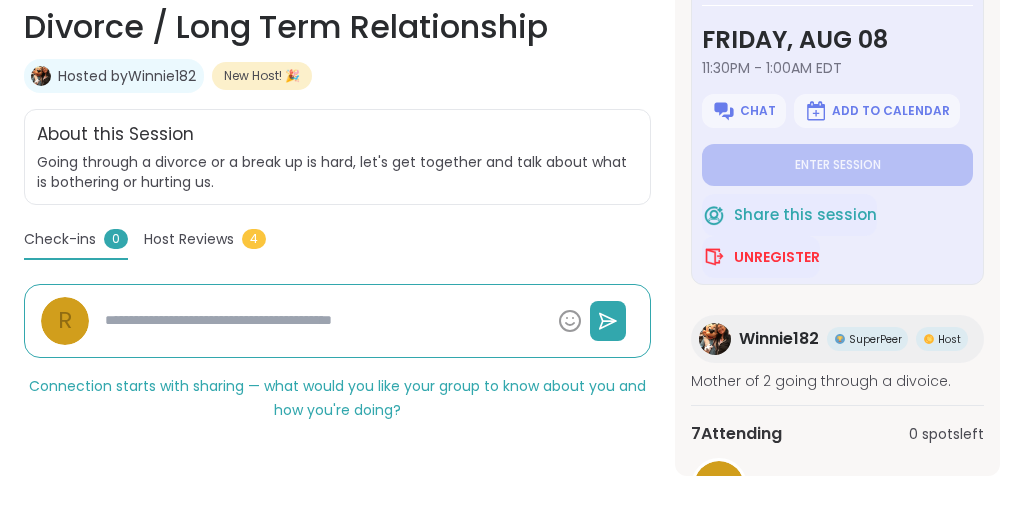 scroll, scrollTop: 0, scrollLeft: 0, axis: both 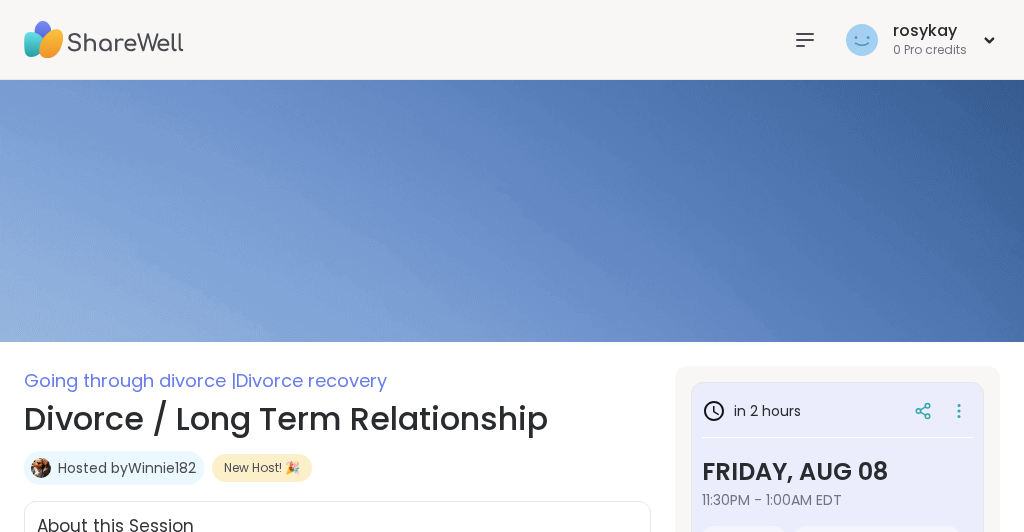 click at bounding box center [104, 40] 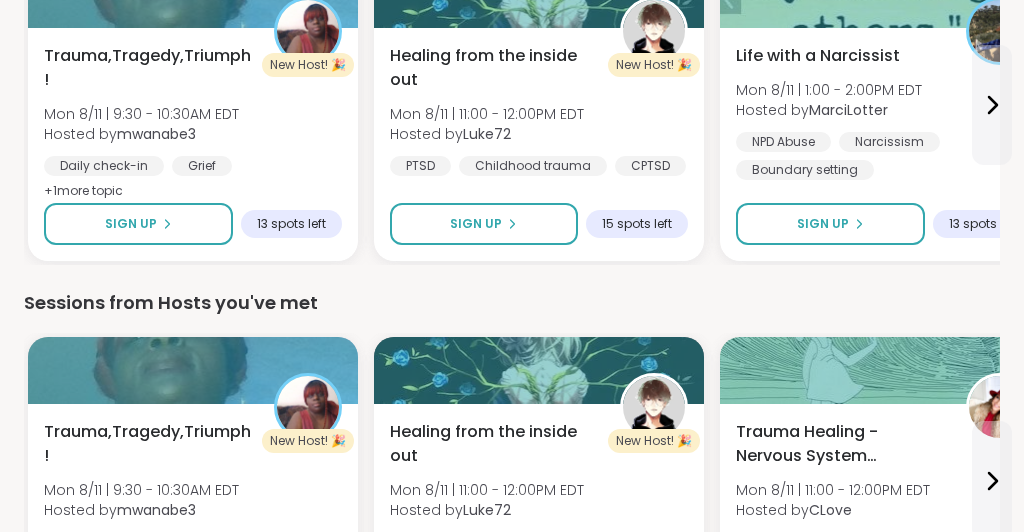 scroll, scrollTop: 0, scrollLeft: 0, axis: both 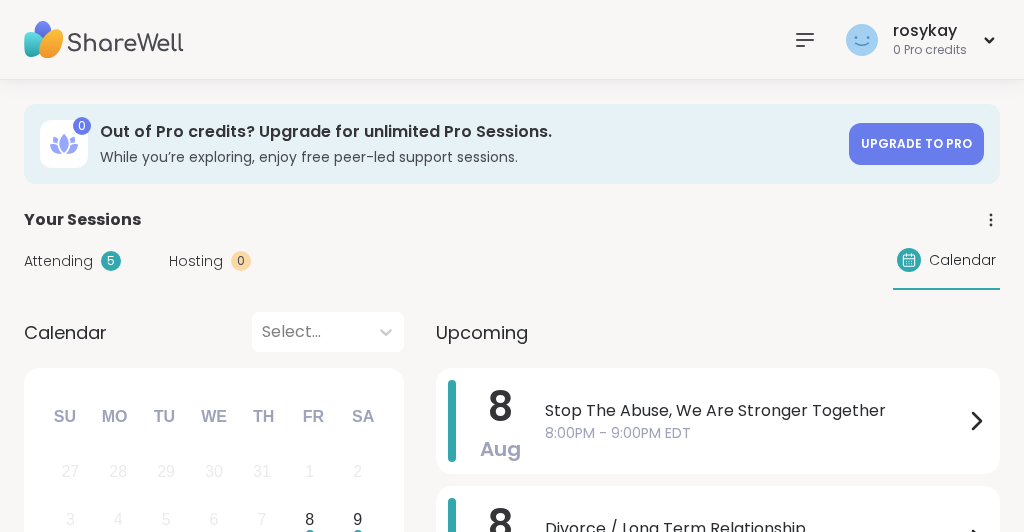 click at bounding box center [104, 40] 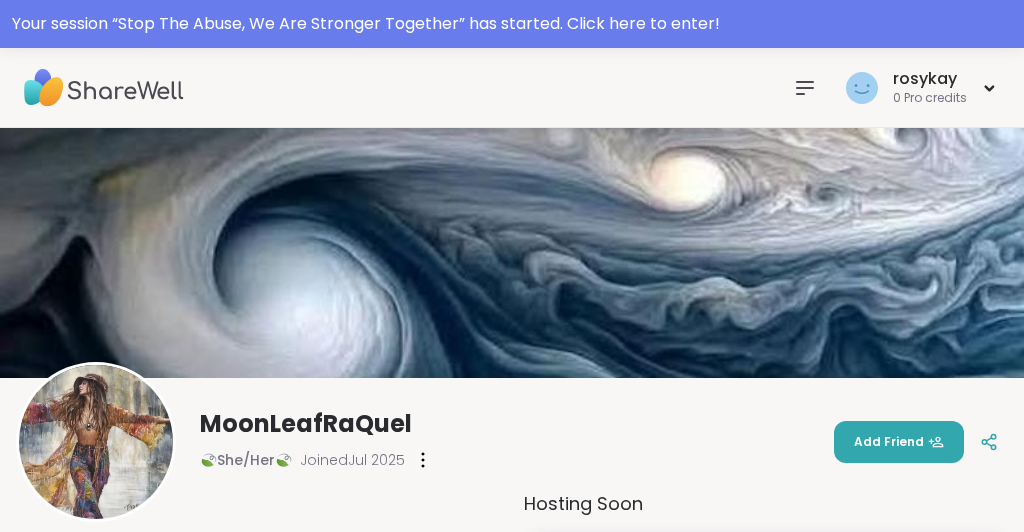 scroll, scrollTop: 0, scrollLeft: 0, axis: both 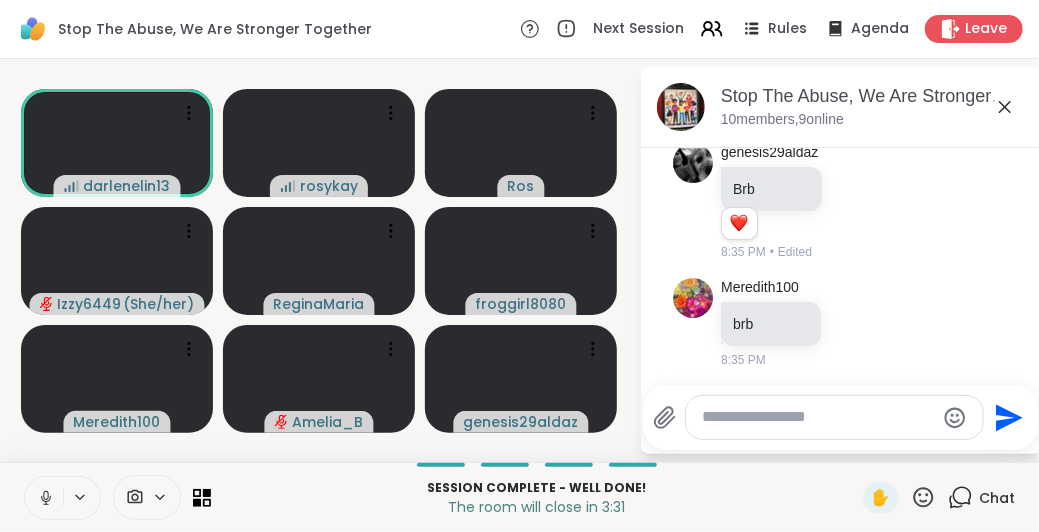 click at bounding box center [818, 417] 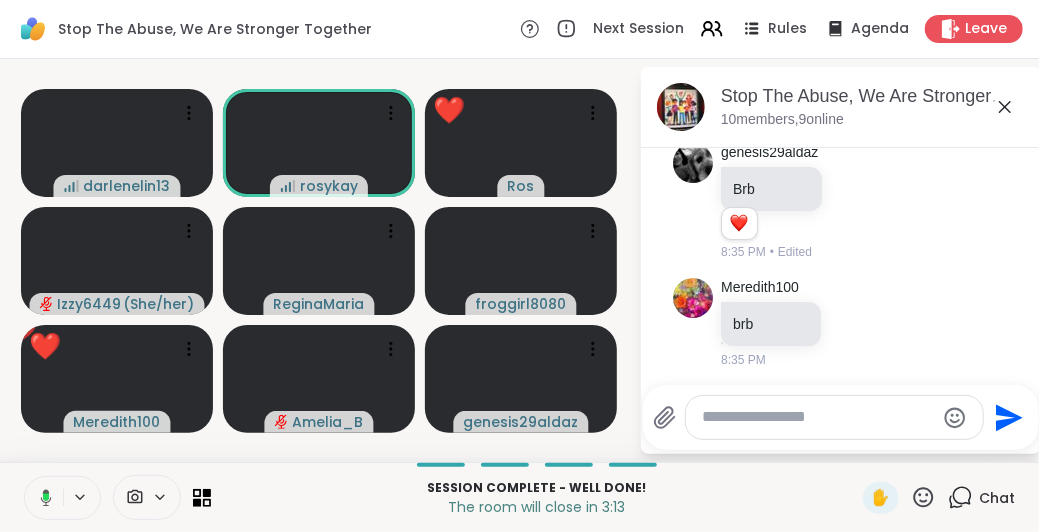 click at bounding box center [818, 417] 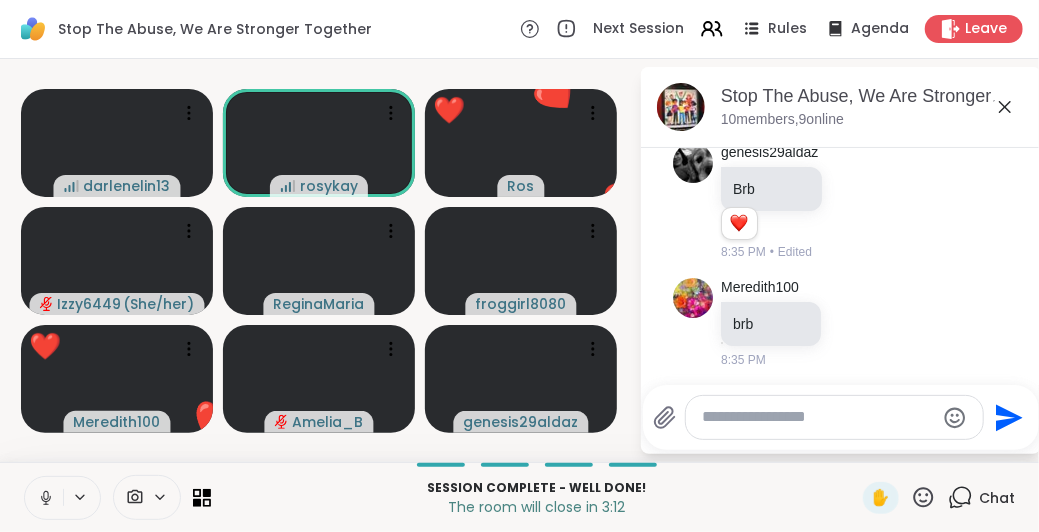 click at bounding box center [818, 417] 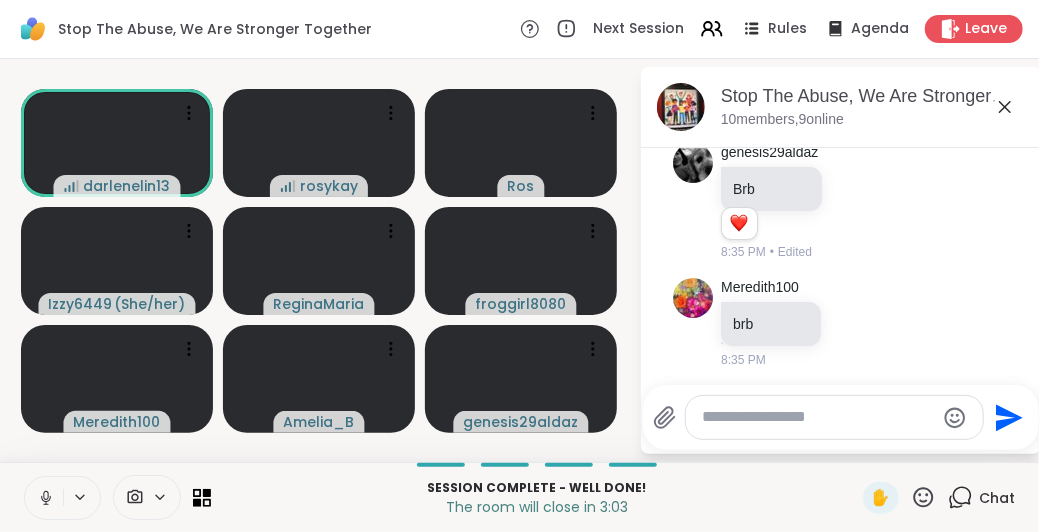 click 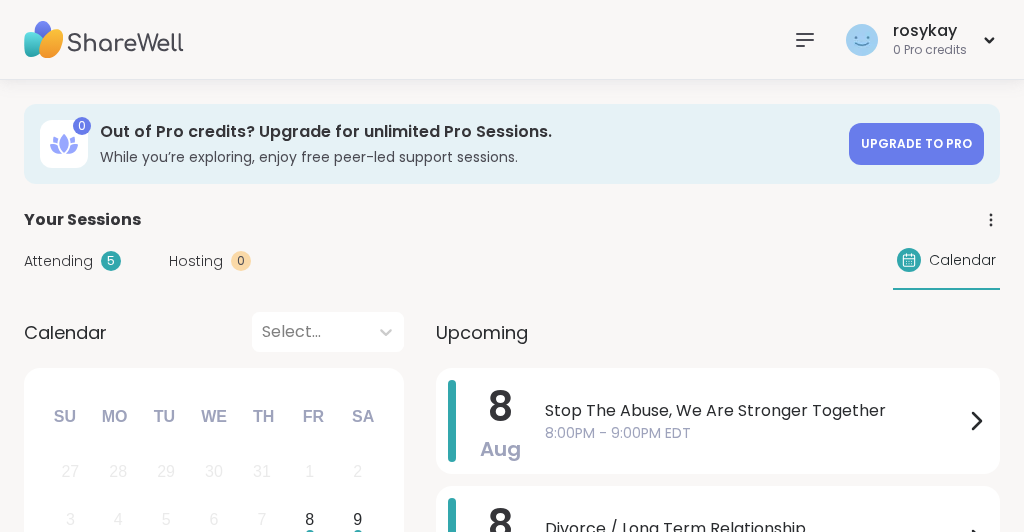 scroll, scrollTop: 0, scrollLeft: 0, axis: both 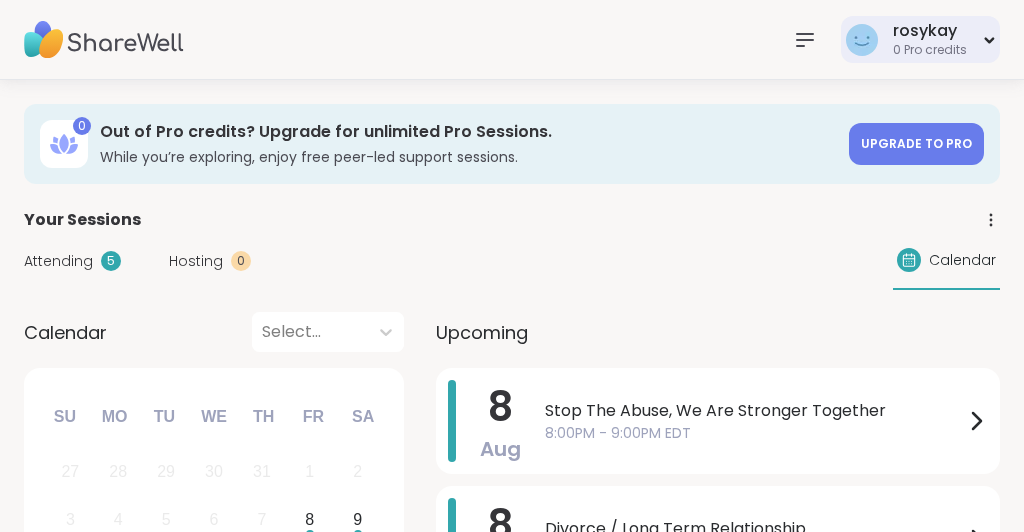 click on "rosykay" at bounding box center [930, 31] 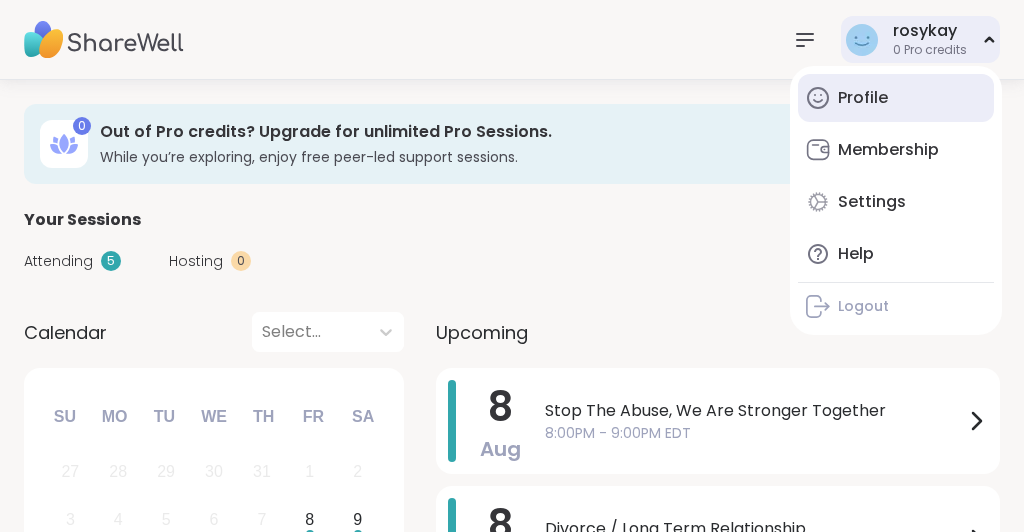click on "Profile" at bounding box center [863, 98] 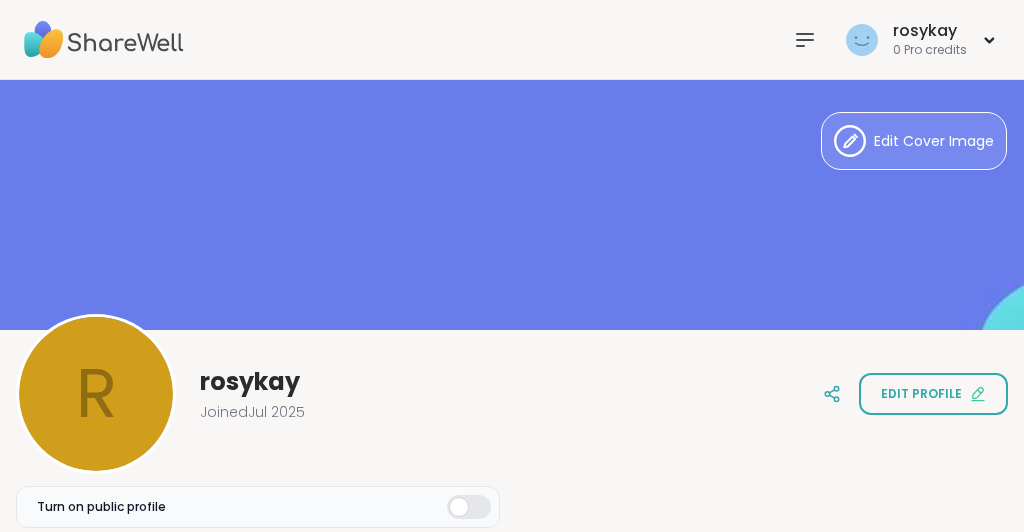 click at bounding box center (104, 40) 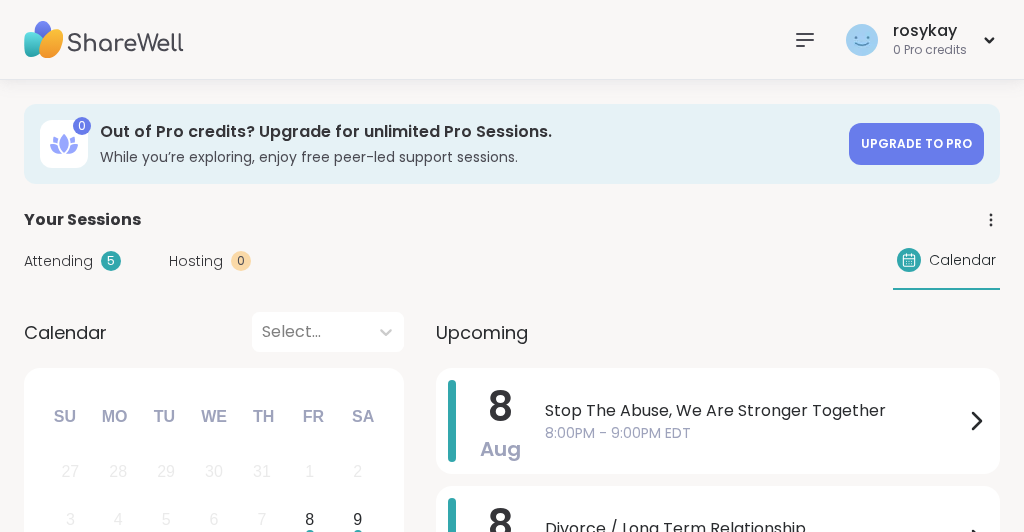 drag, startPoint x: 1022, startPoint y: 97, endPoint x: 1018, endPoint y: 181, distance: 84.095184 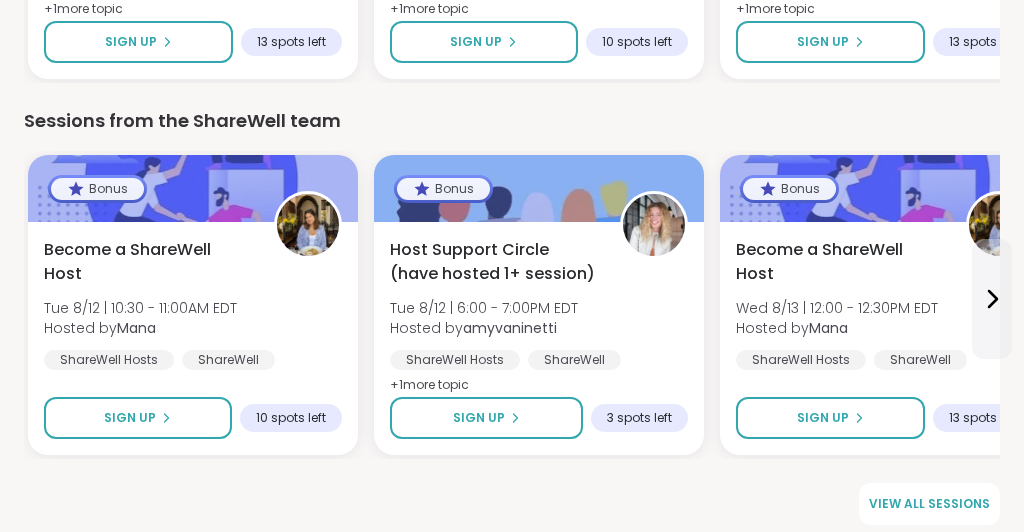 scroll, scrollTop: 2958, scrollLeft: 0, axis: vertical 